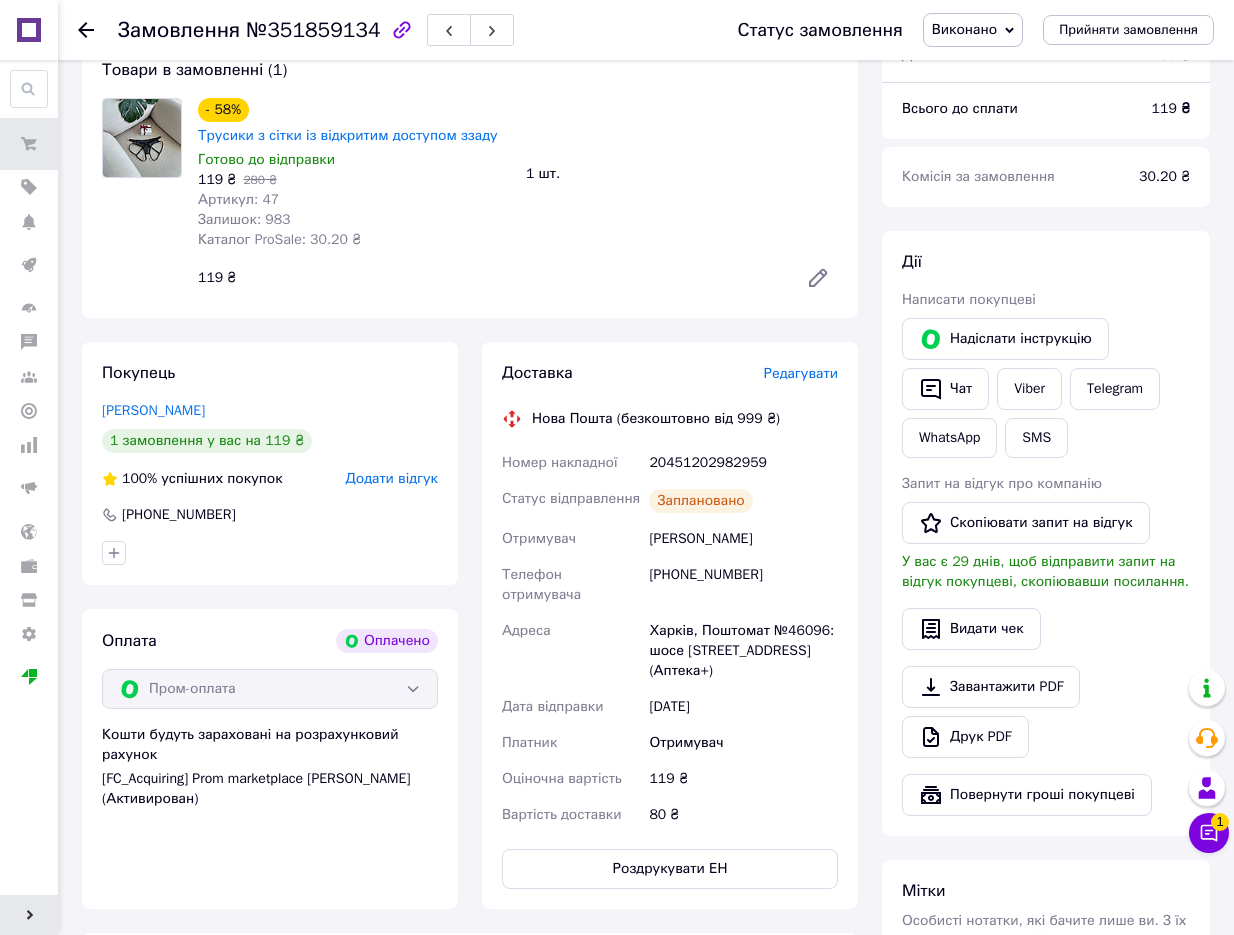 scroll, scrollTop: 0, scrollLeft: 0, axis: both 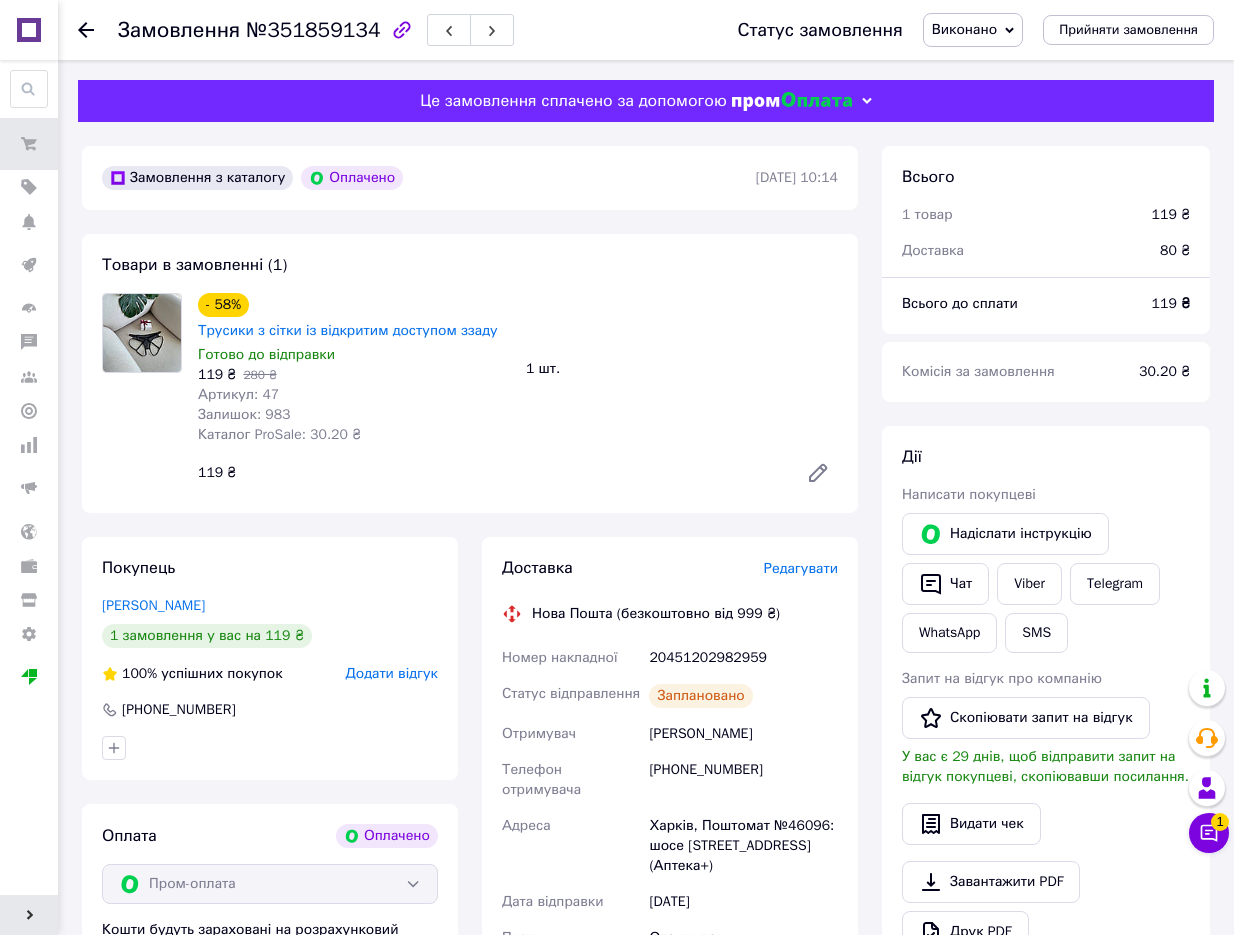 click 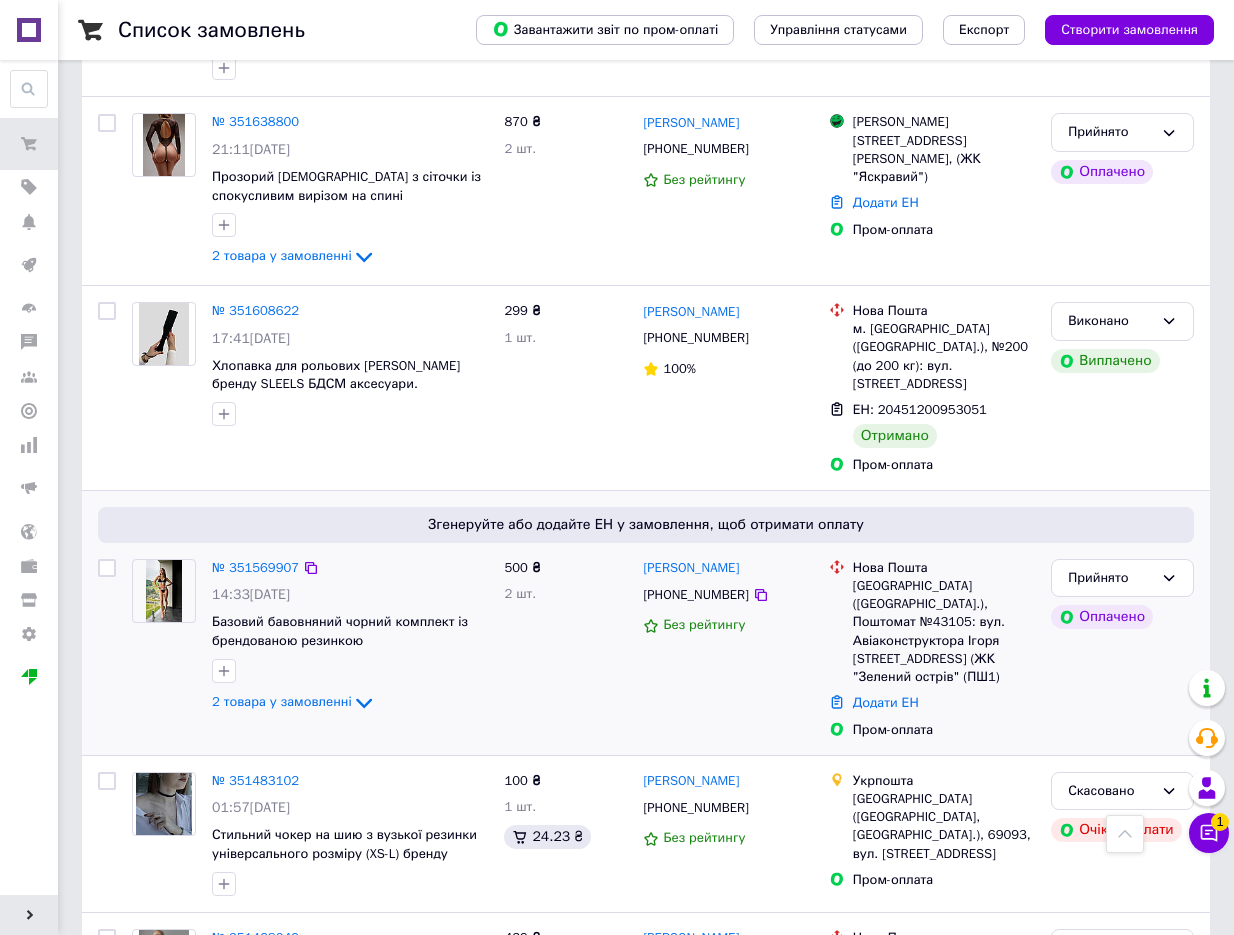 scroll, scrollTop: 1825, scrollLeft: 0, axis: vertical 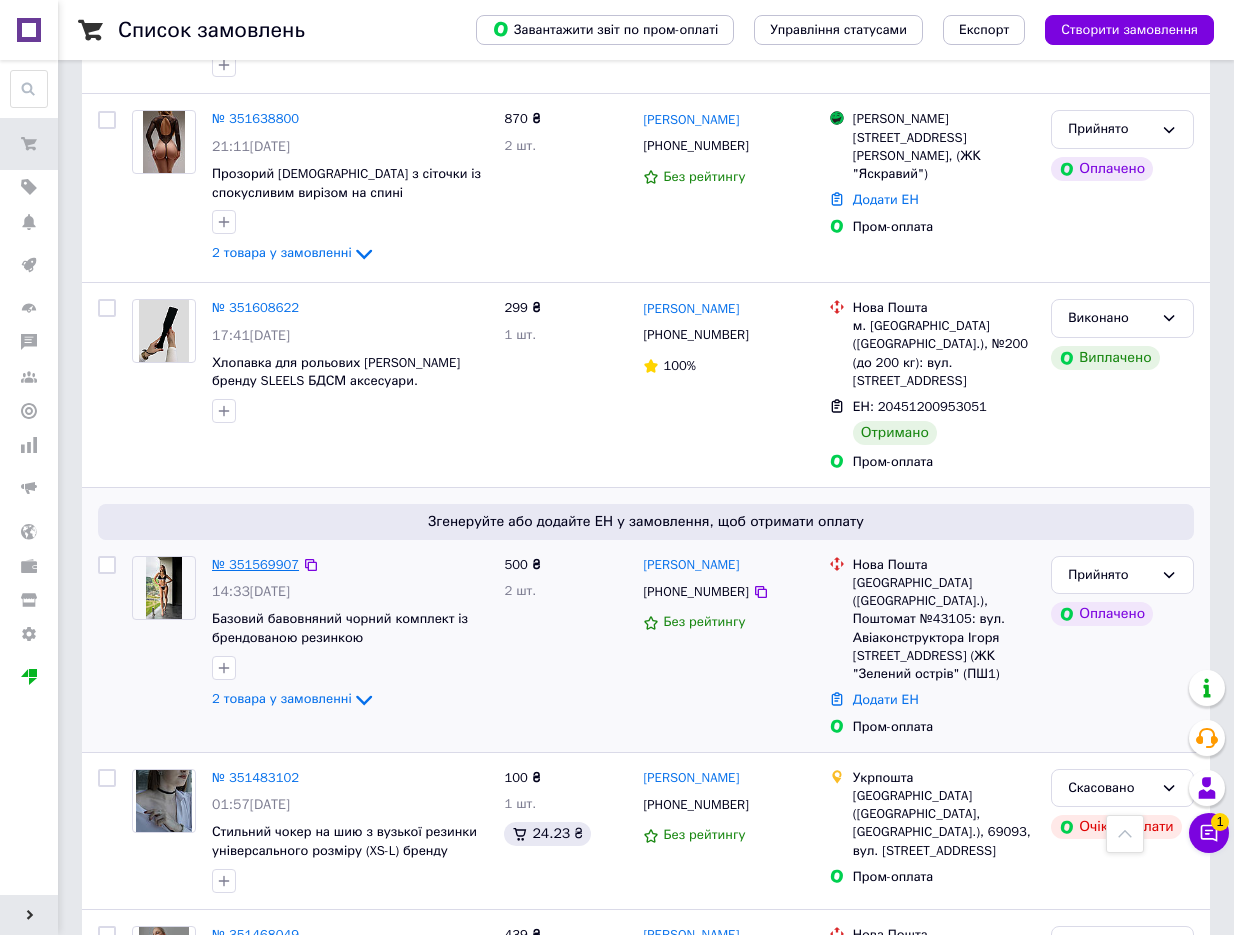 click on "№ 351569907" at bounding box center (255, 564) 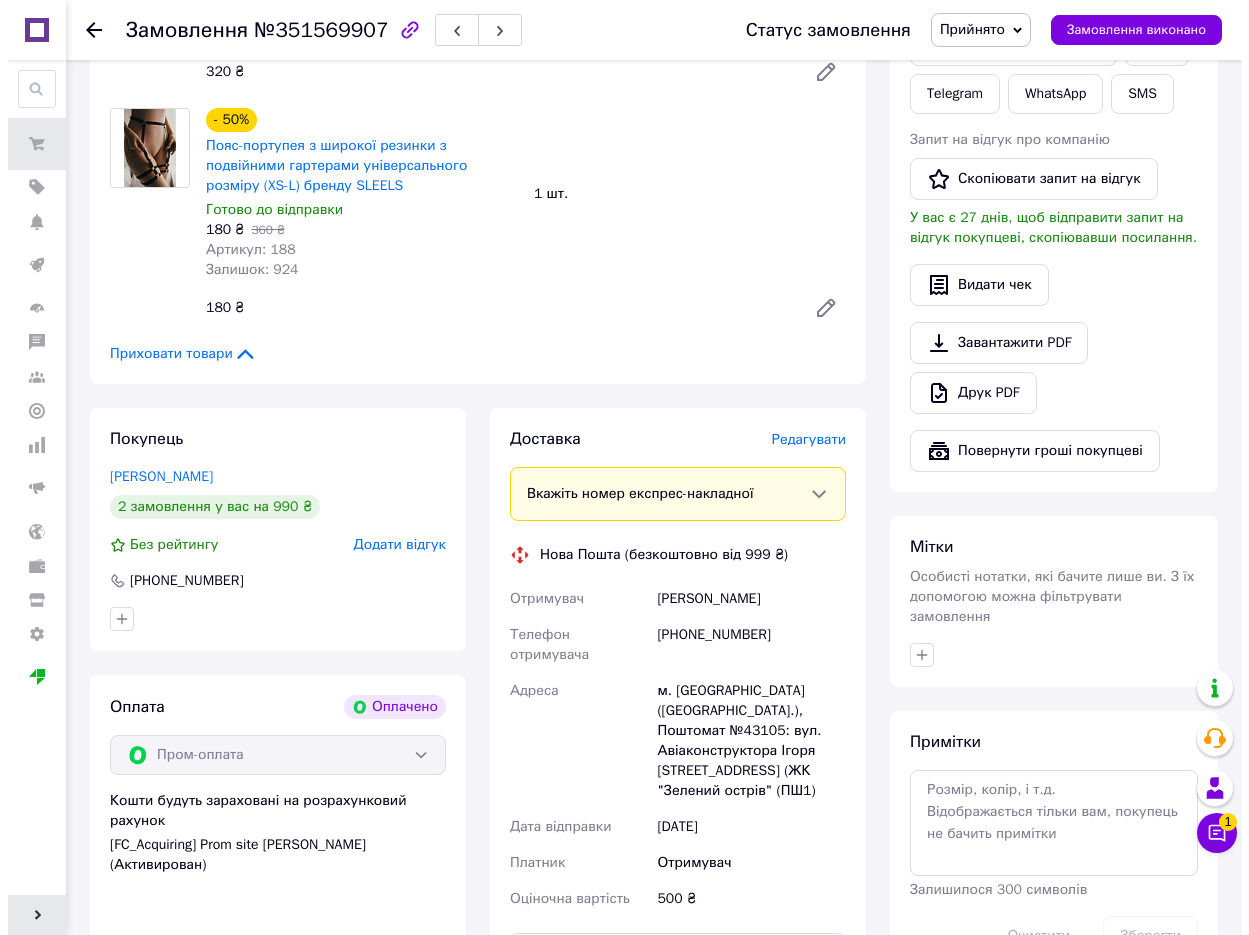 scroll, scrollTop: 548, scrollLeft: 0, axis: vertical 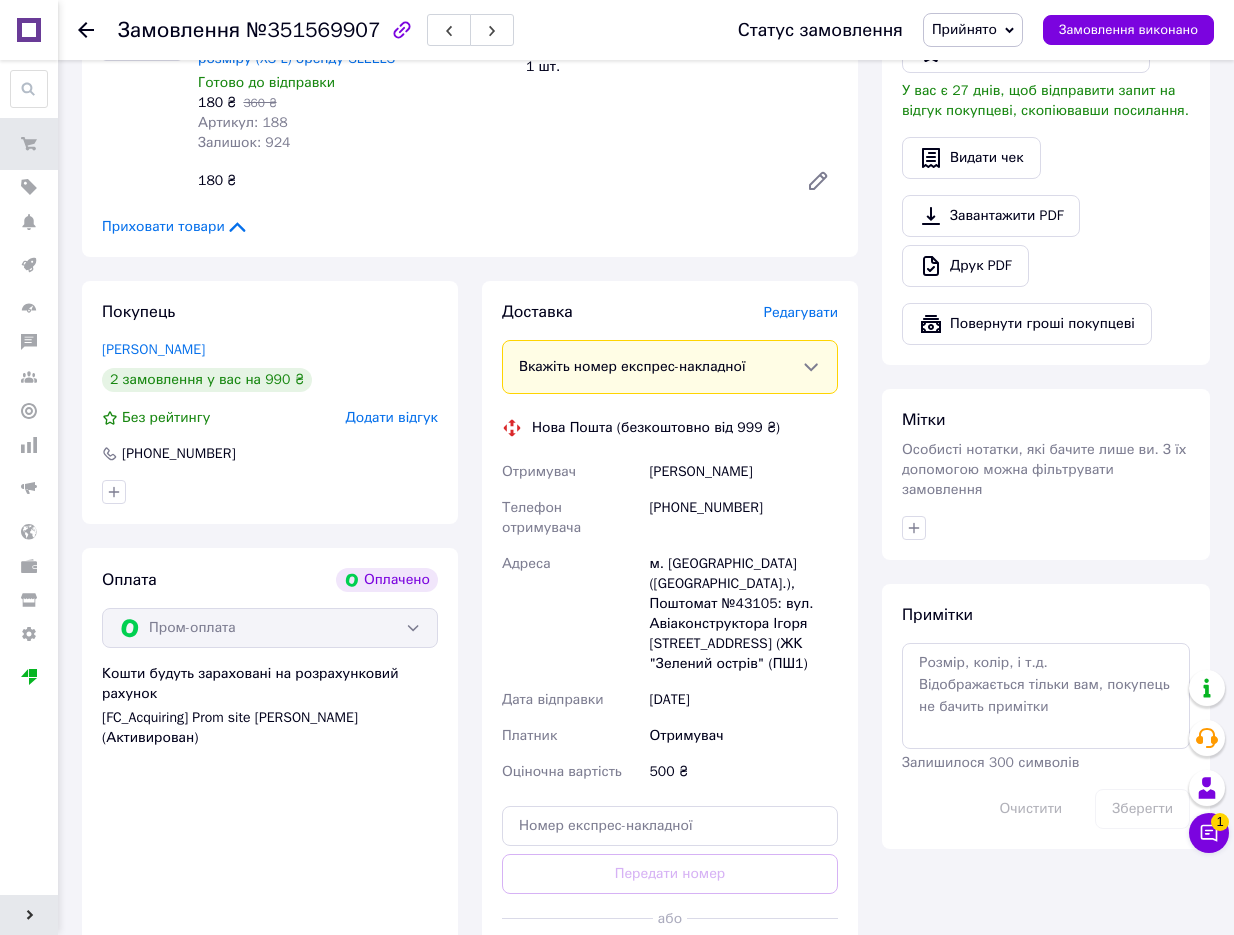 click on "Редагувати" at bounding box center [801, 312] 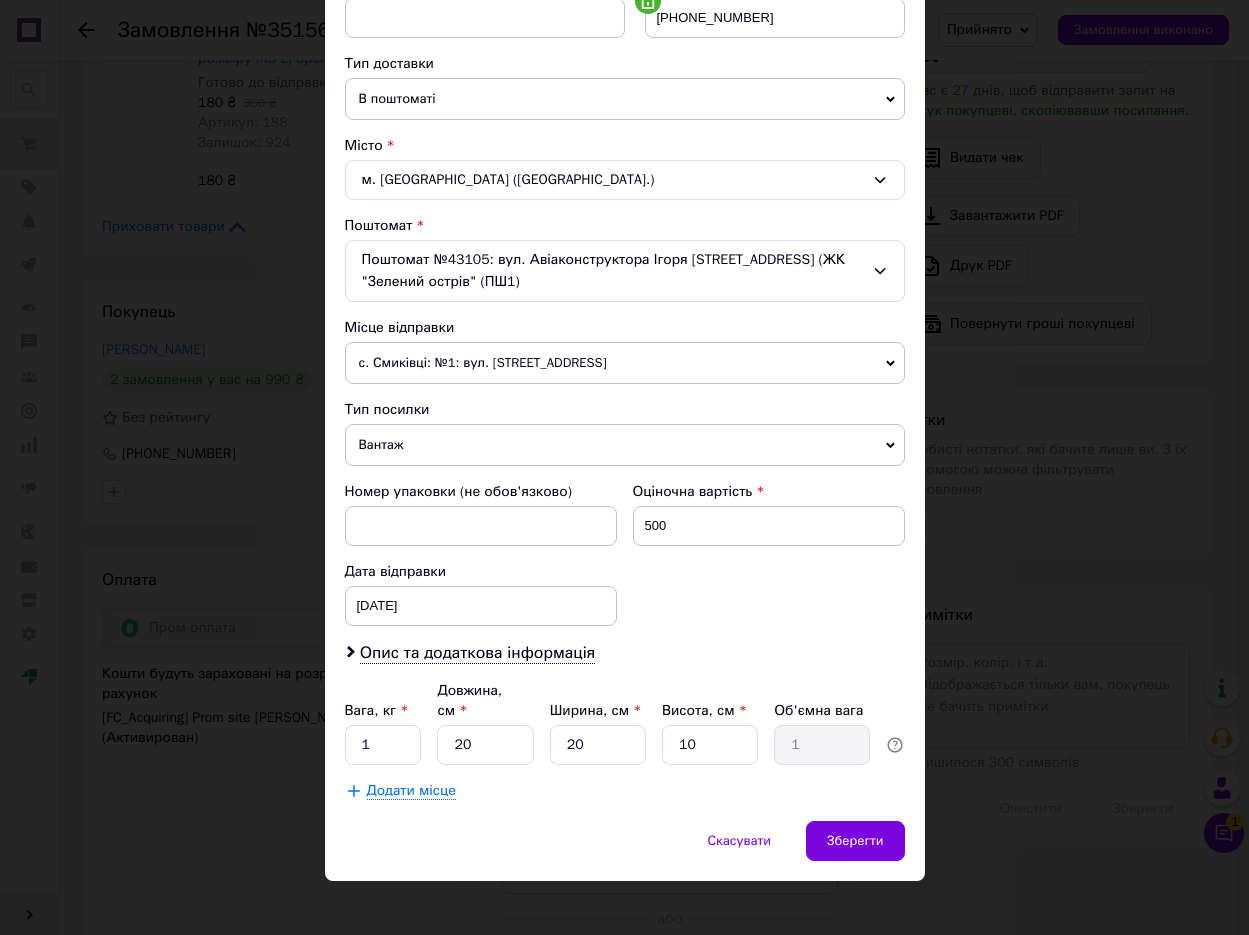 scroll, scrollTop: 424, scrollLeft: 0, axis: vertical 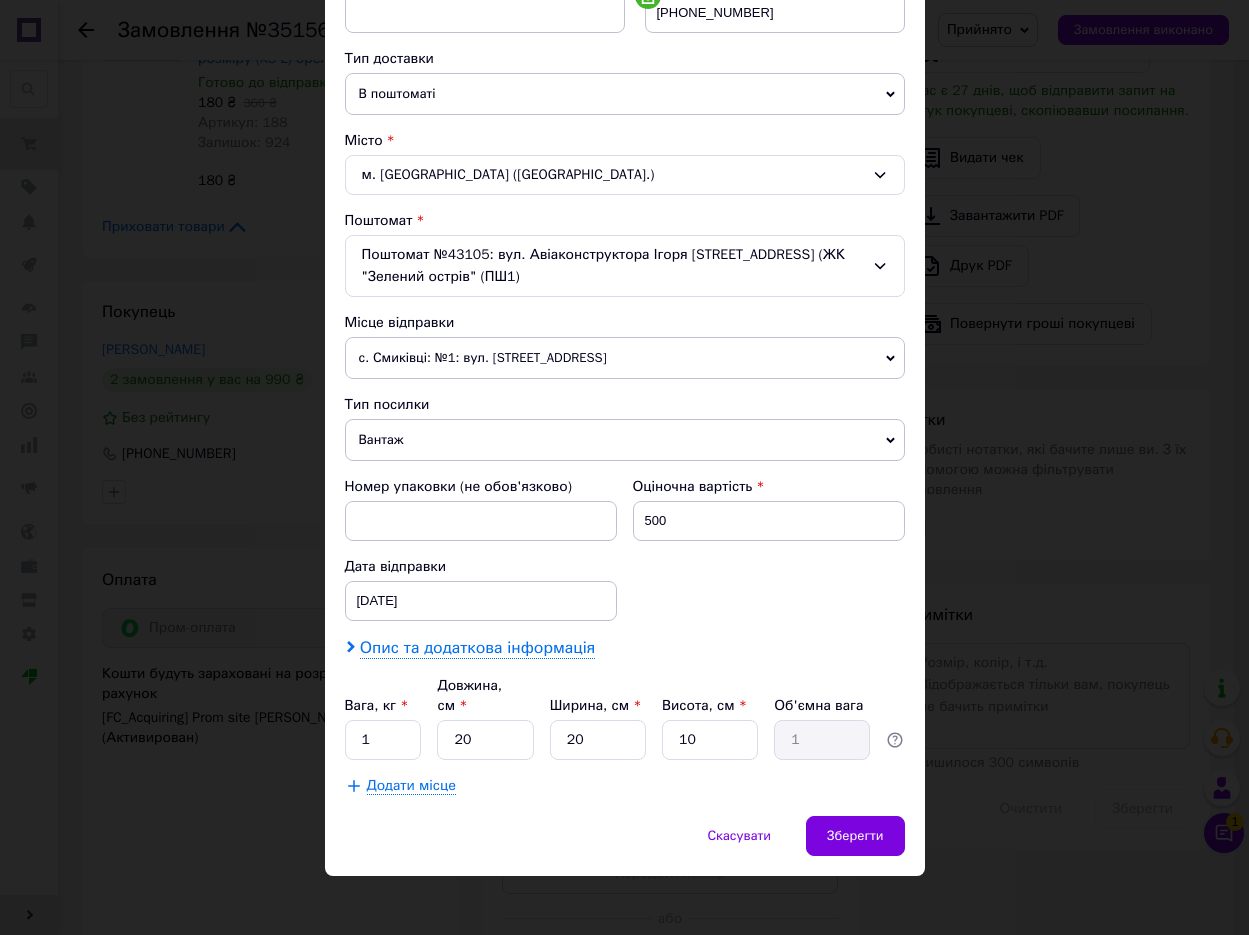click on "Опис та додаткова інформація" at bounding box center [477, 648] 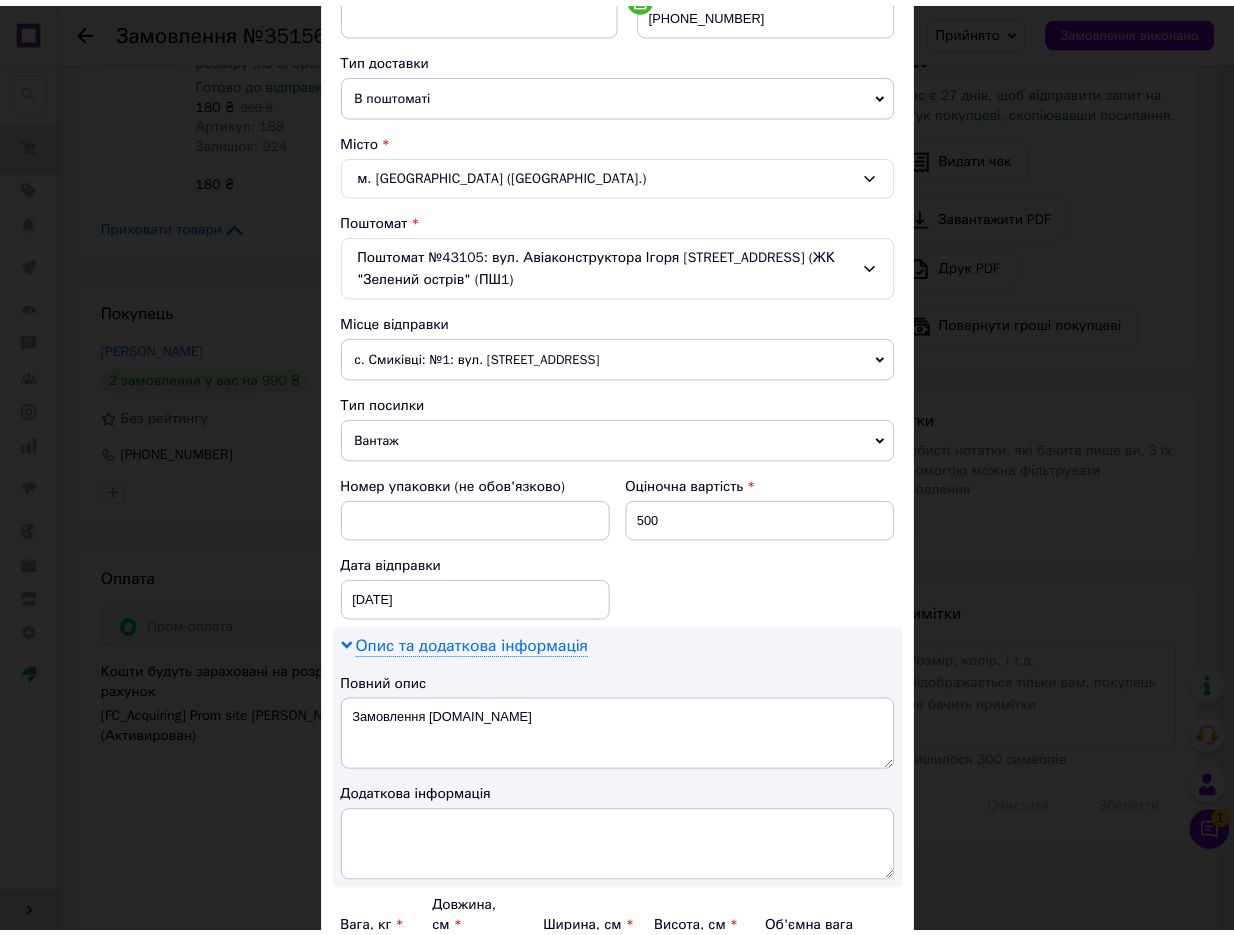 scroll, scrollTop: 659, scrollLeft: 0, axis: vertical 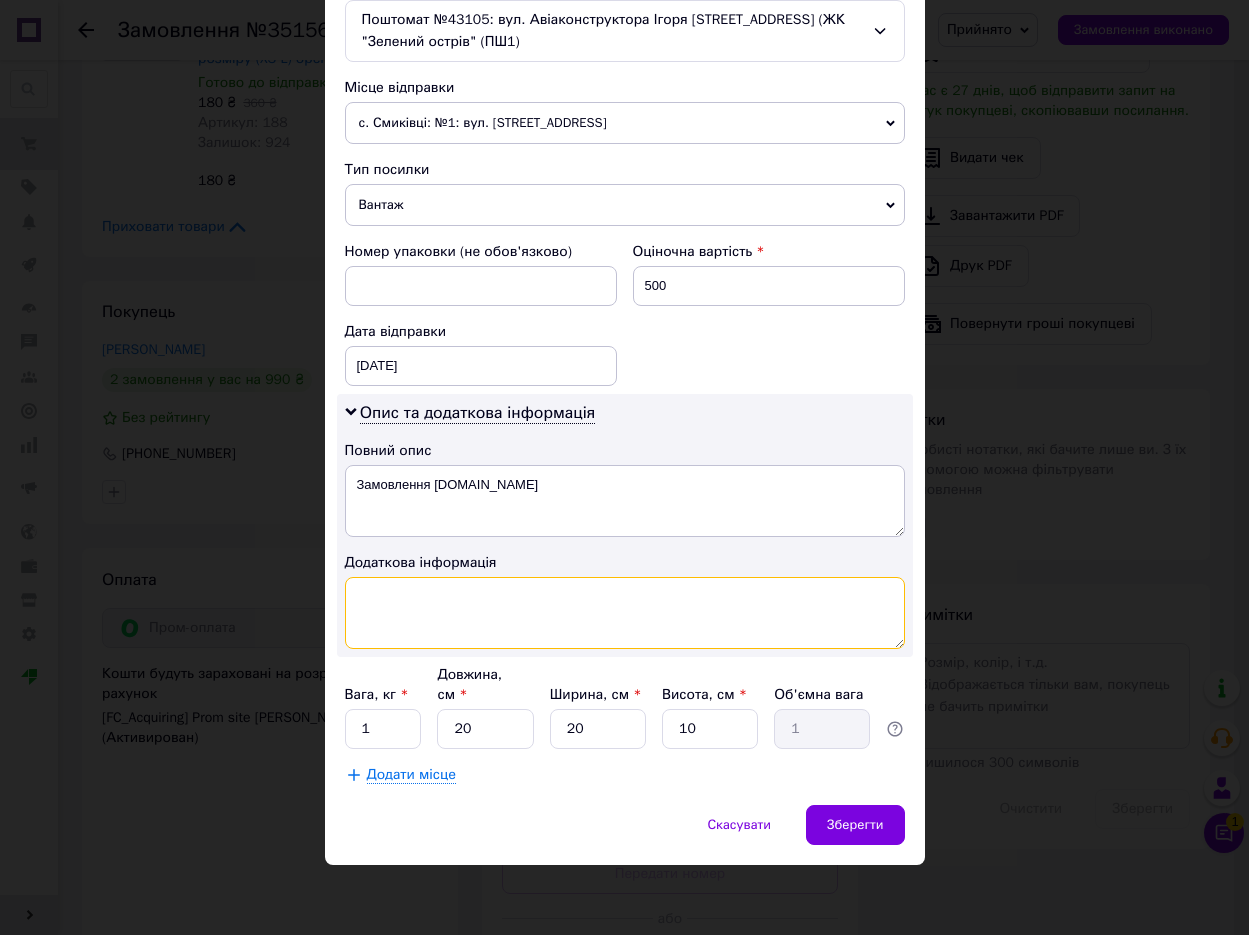 click at bounding box center [625, 613] 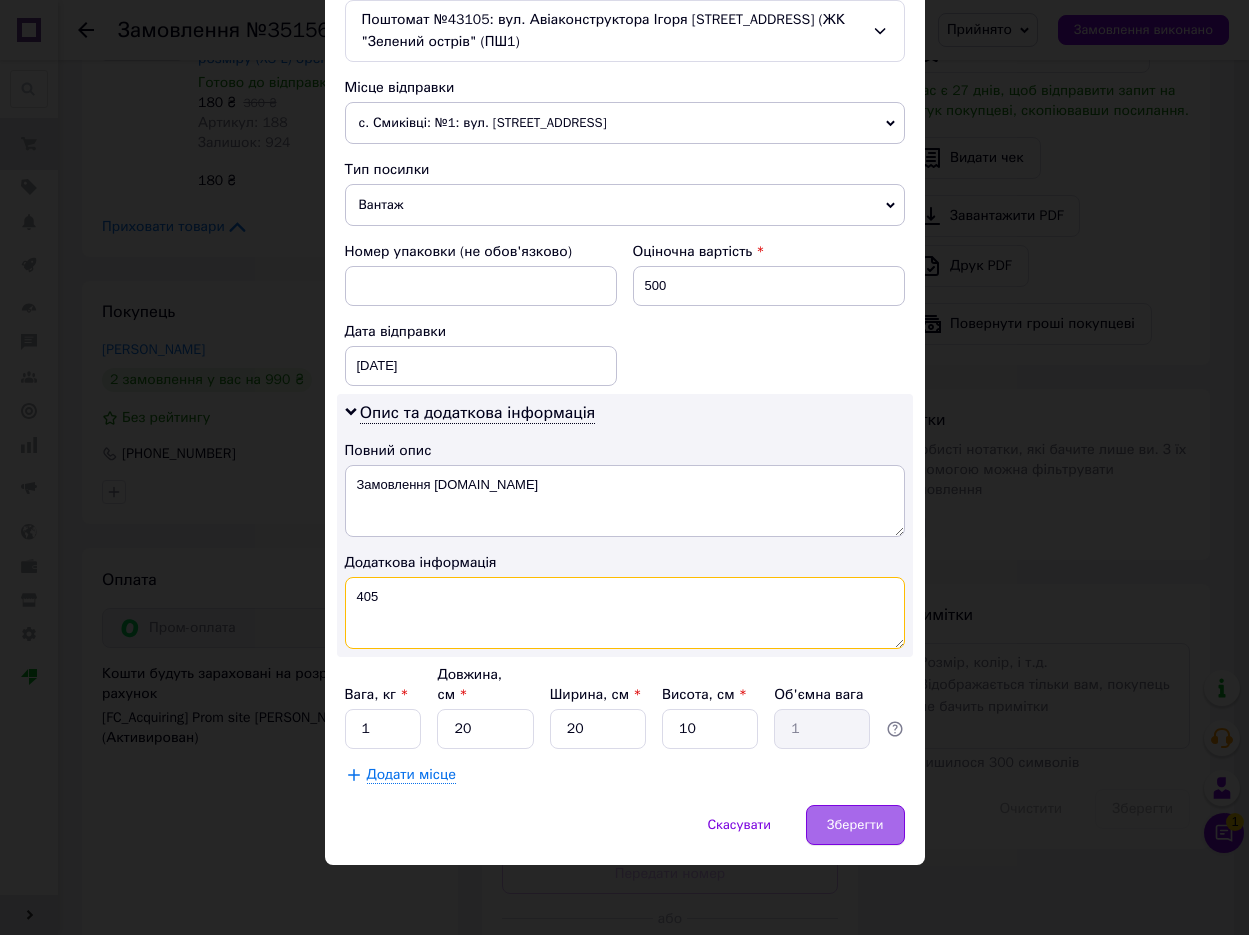 type on "405" 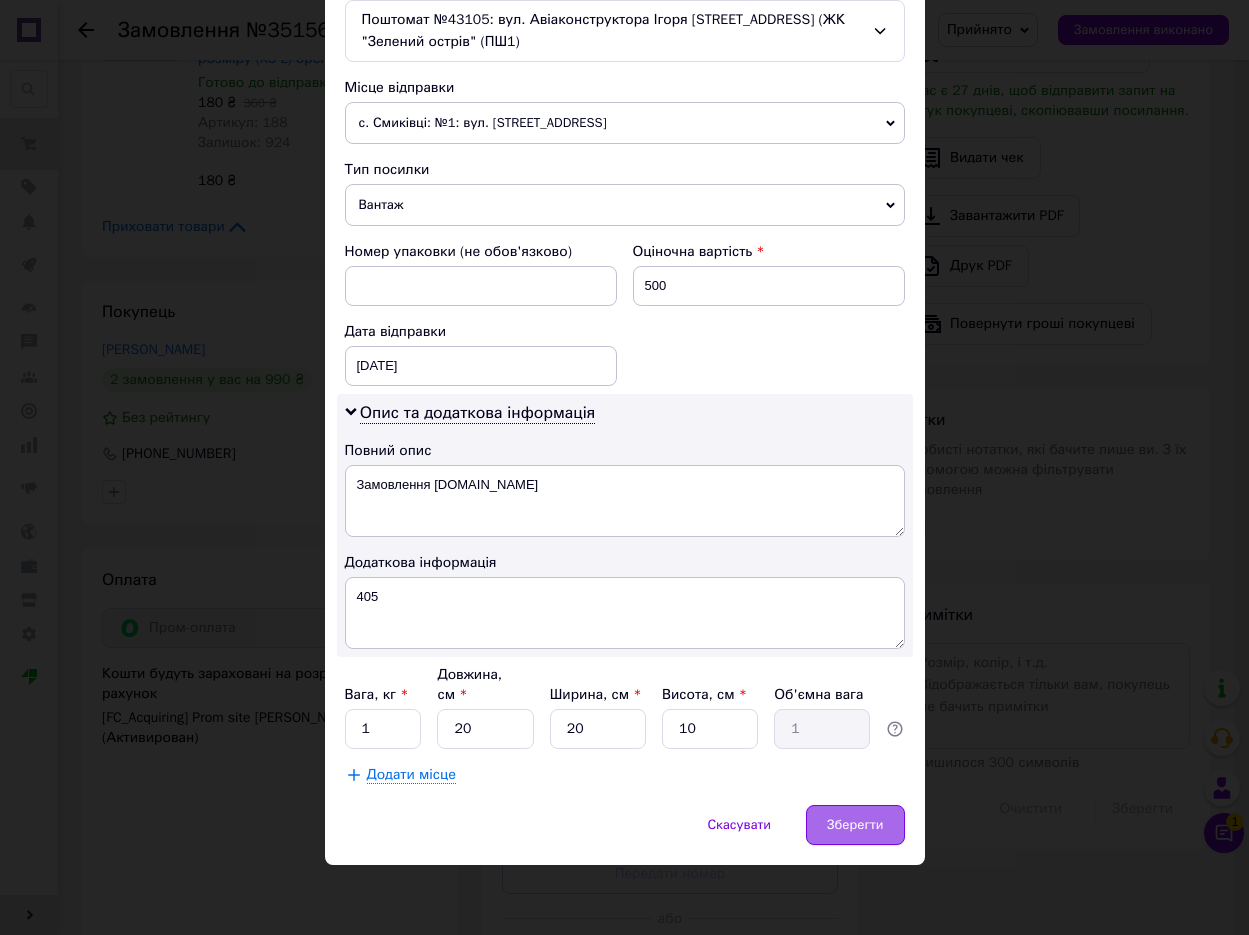 click on "Зберегти" at bounding box center (855, 825) 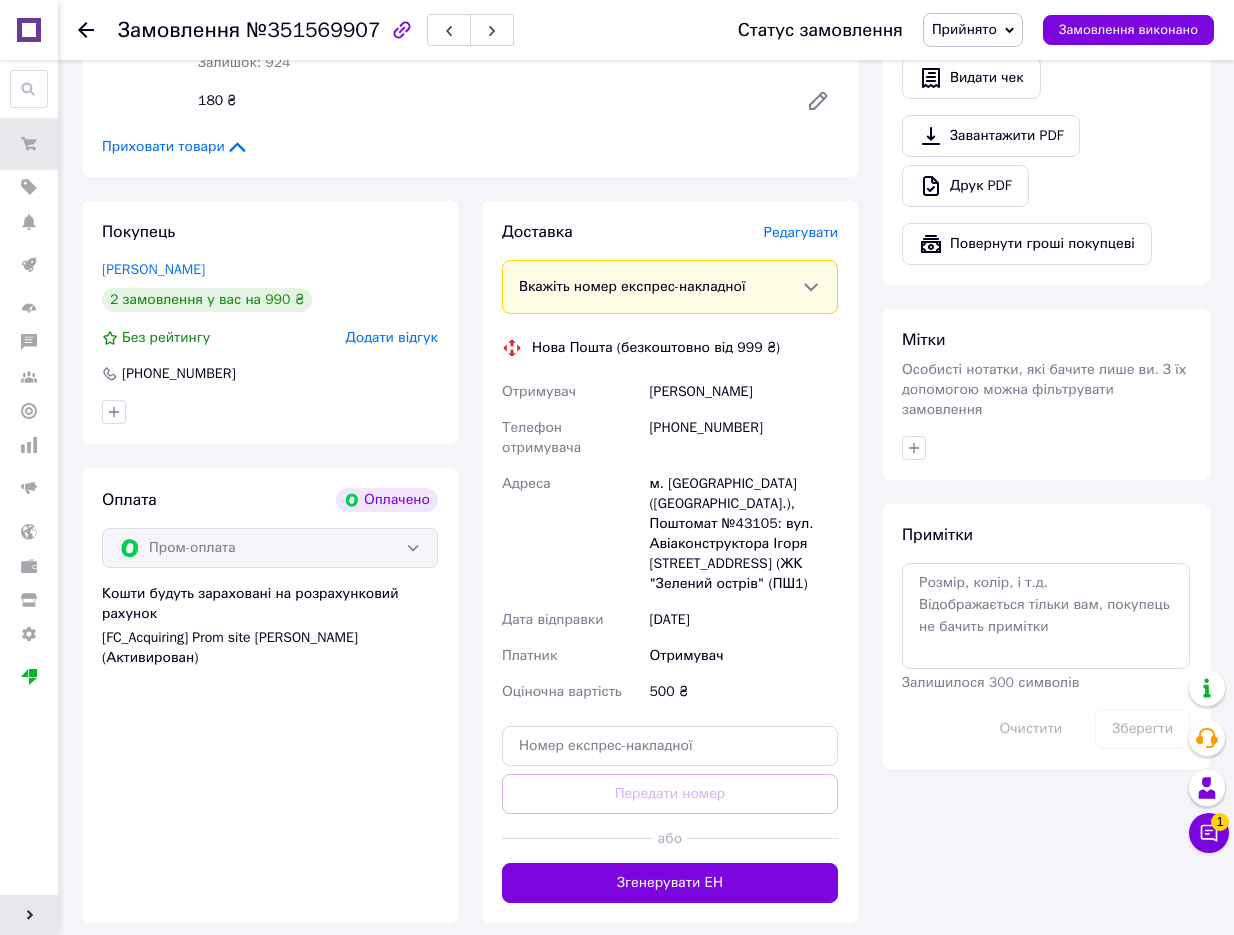 scroll, scrollTop: 723, scrollLeft: 0, axis: vertical 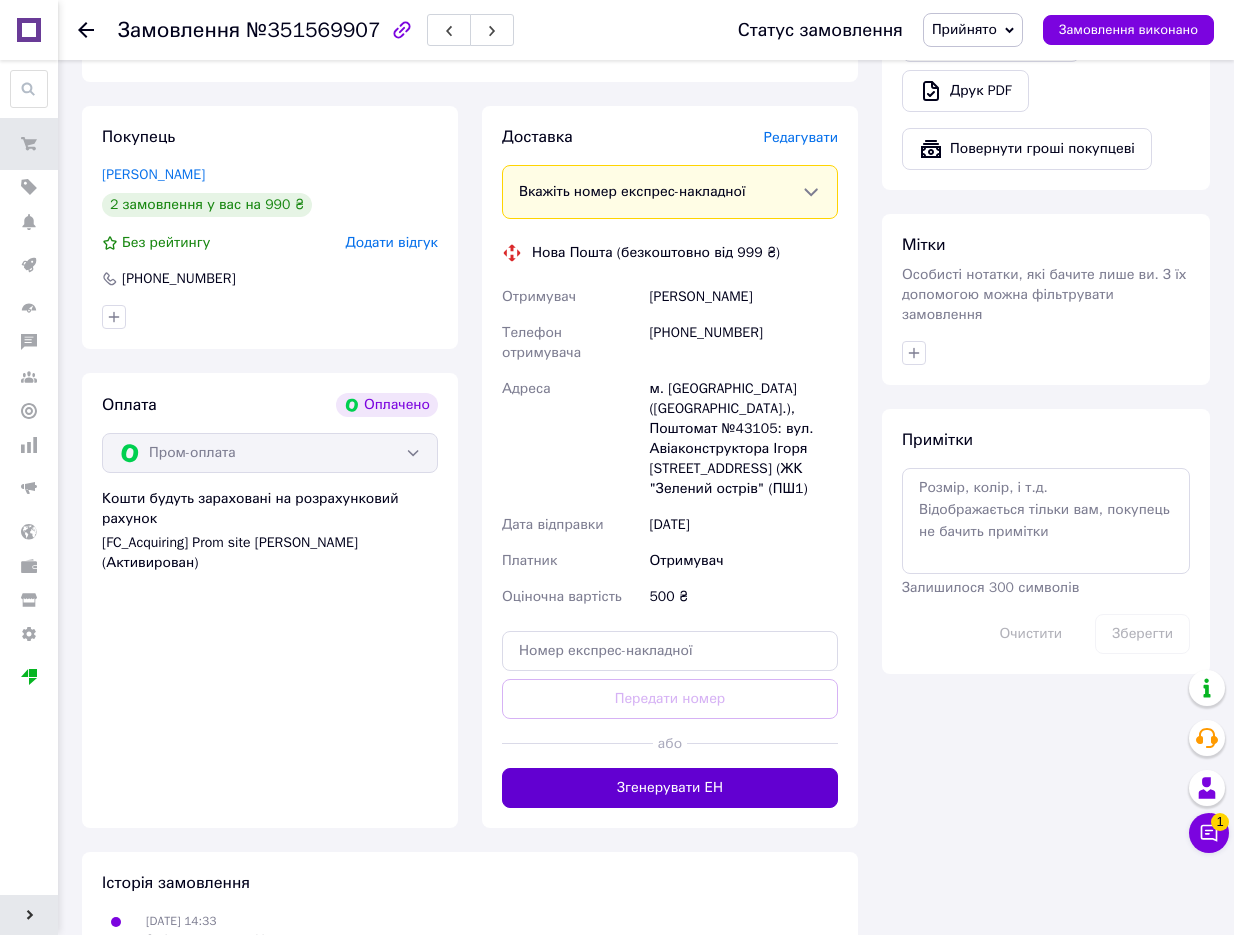 click on "Згенерувати ЕН" at bounding box center [670, 788] 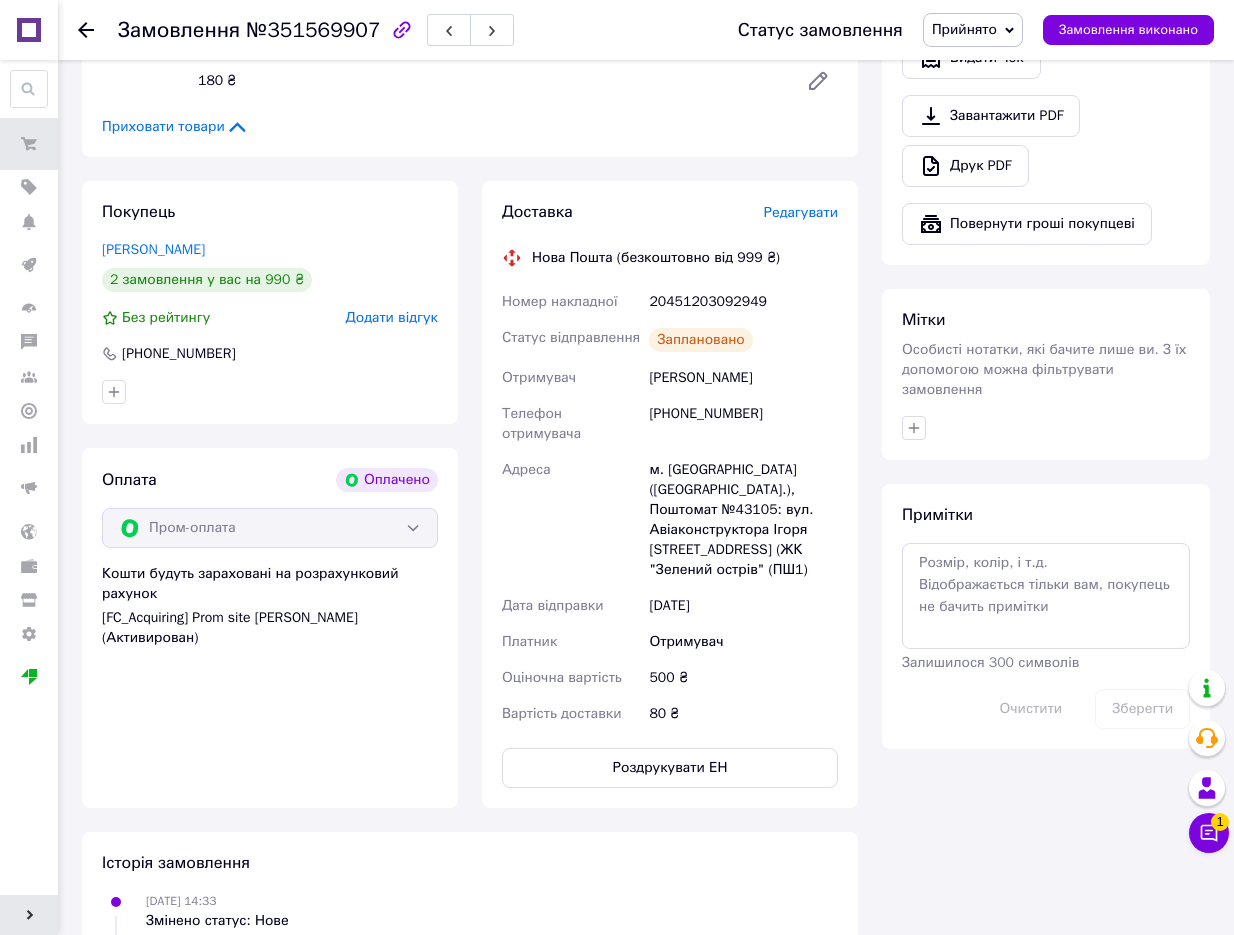 scroll, scrollTop: 637, scrollLeft: 0, axis: vertical 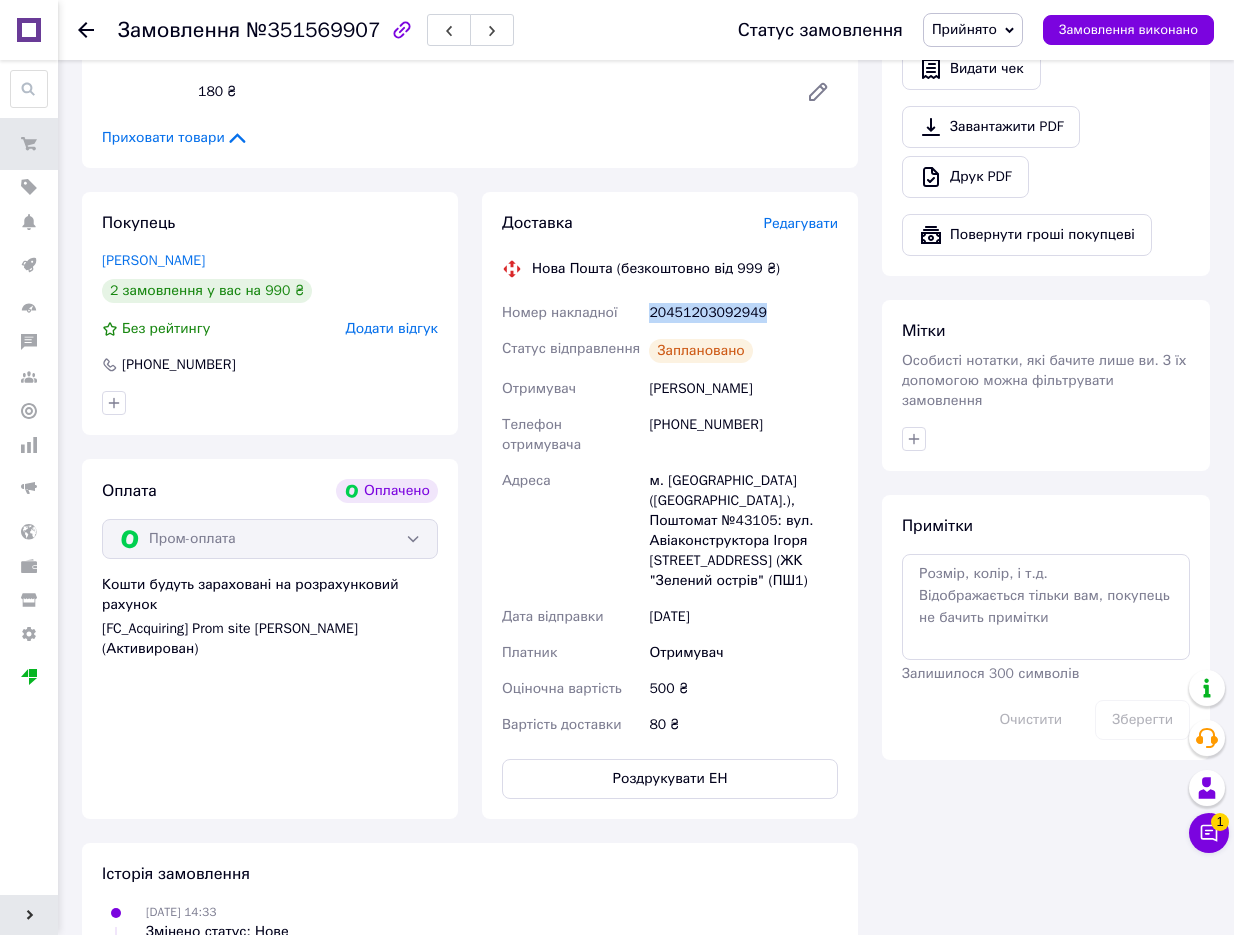 drag, startPoint x: 652, startPoint y: 311, endPoint x: 787, endPoint y: 314, distance: 135.03333 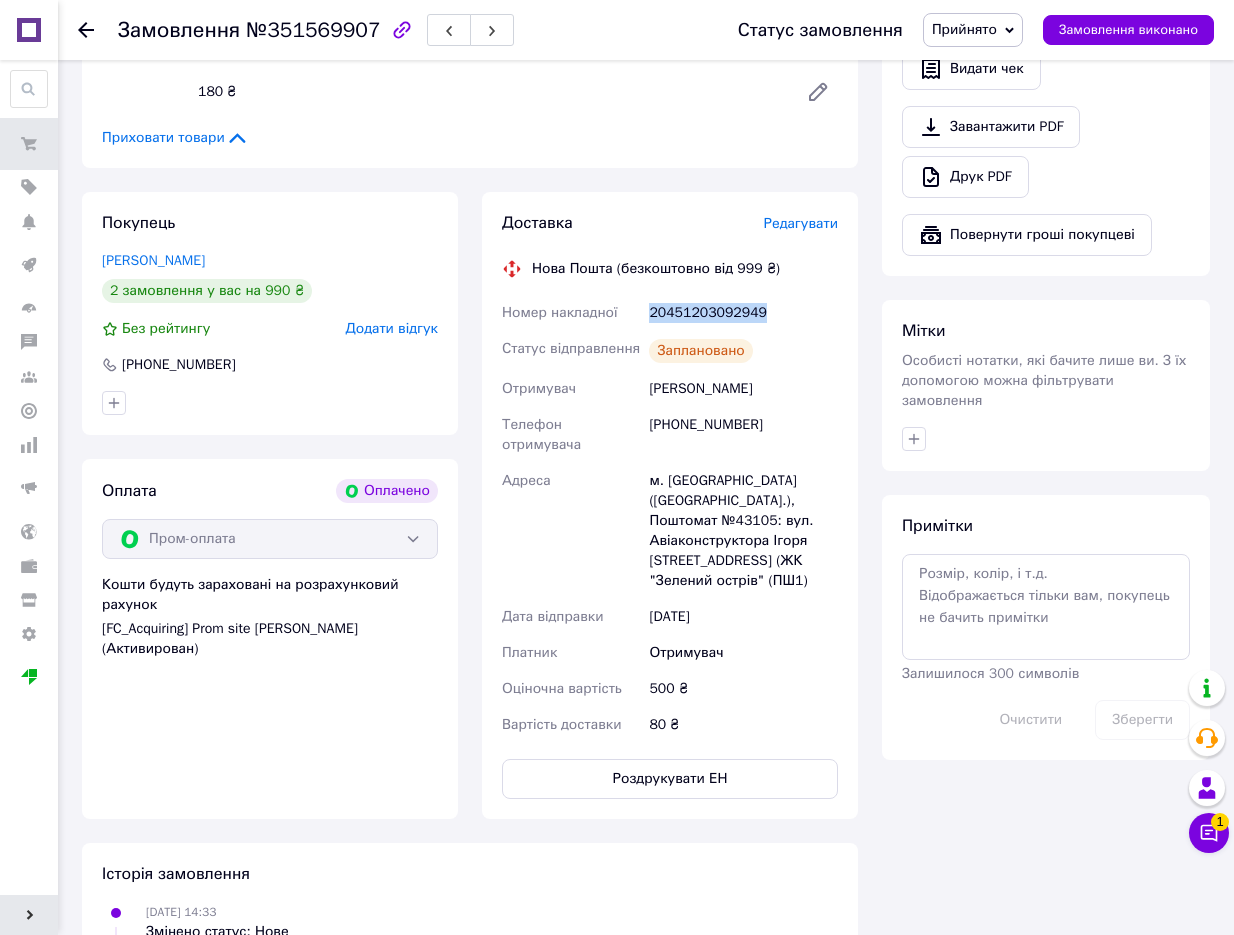 copy on "20451203092949" 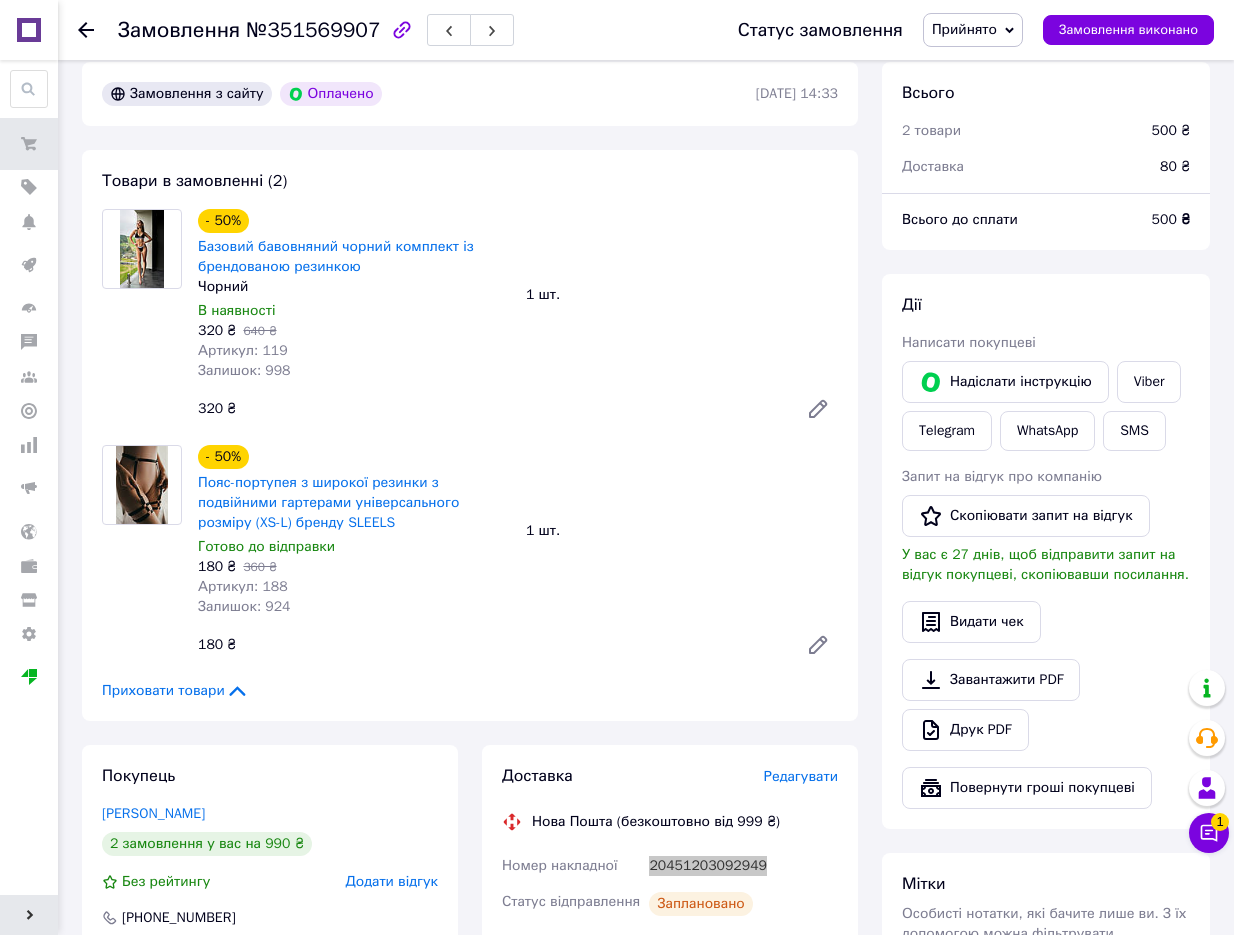 scroll, scrollTop: 7, scrollLeft: 0, axis: vertical 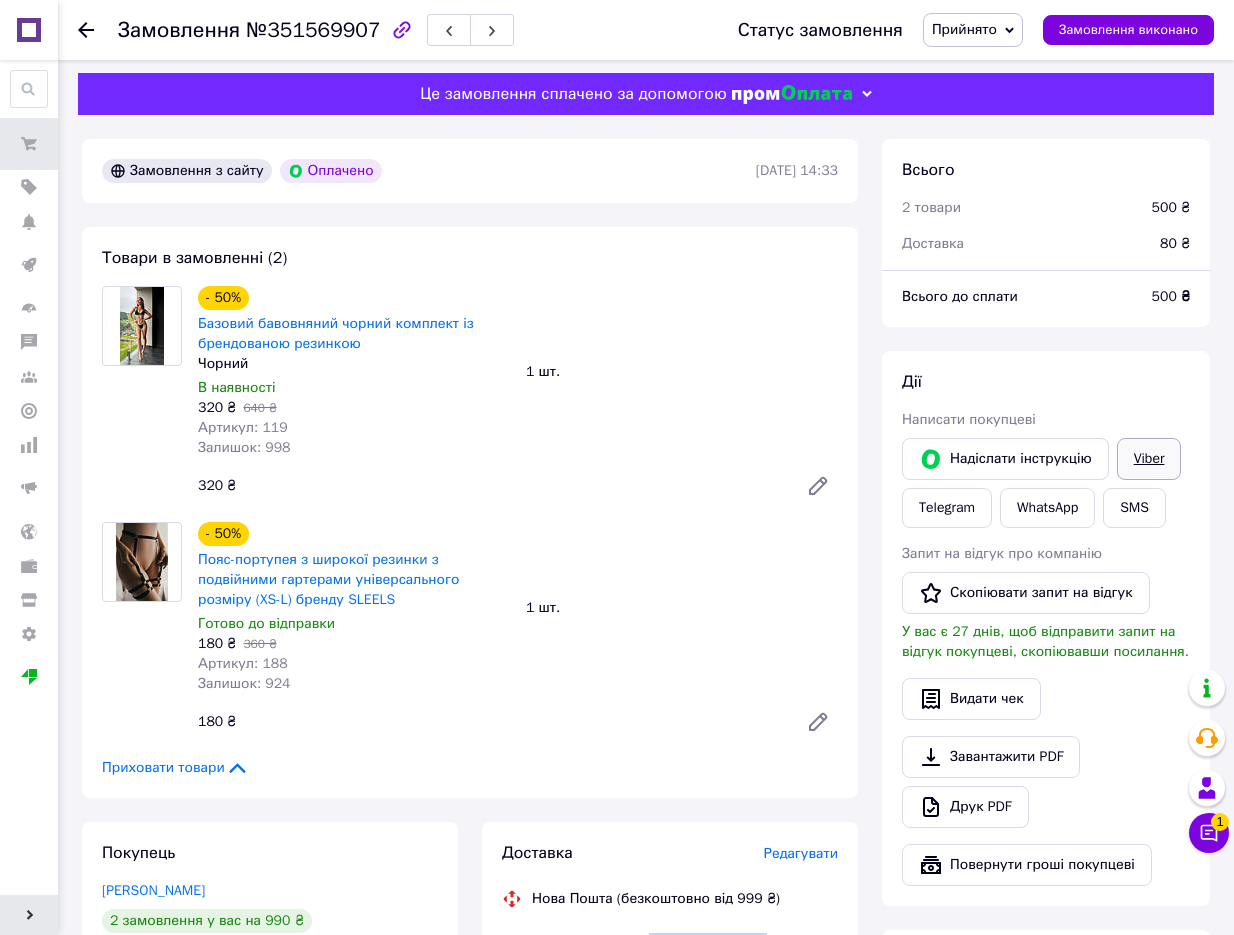 click on "Viber" at bounding box center [1149, 459] 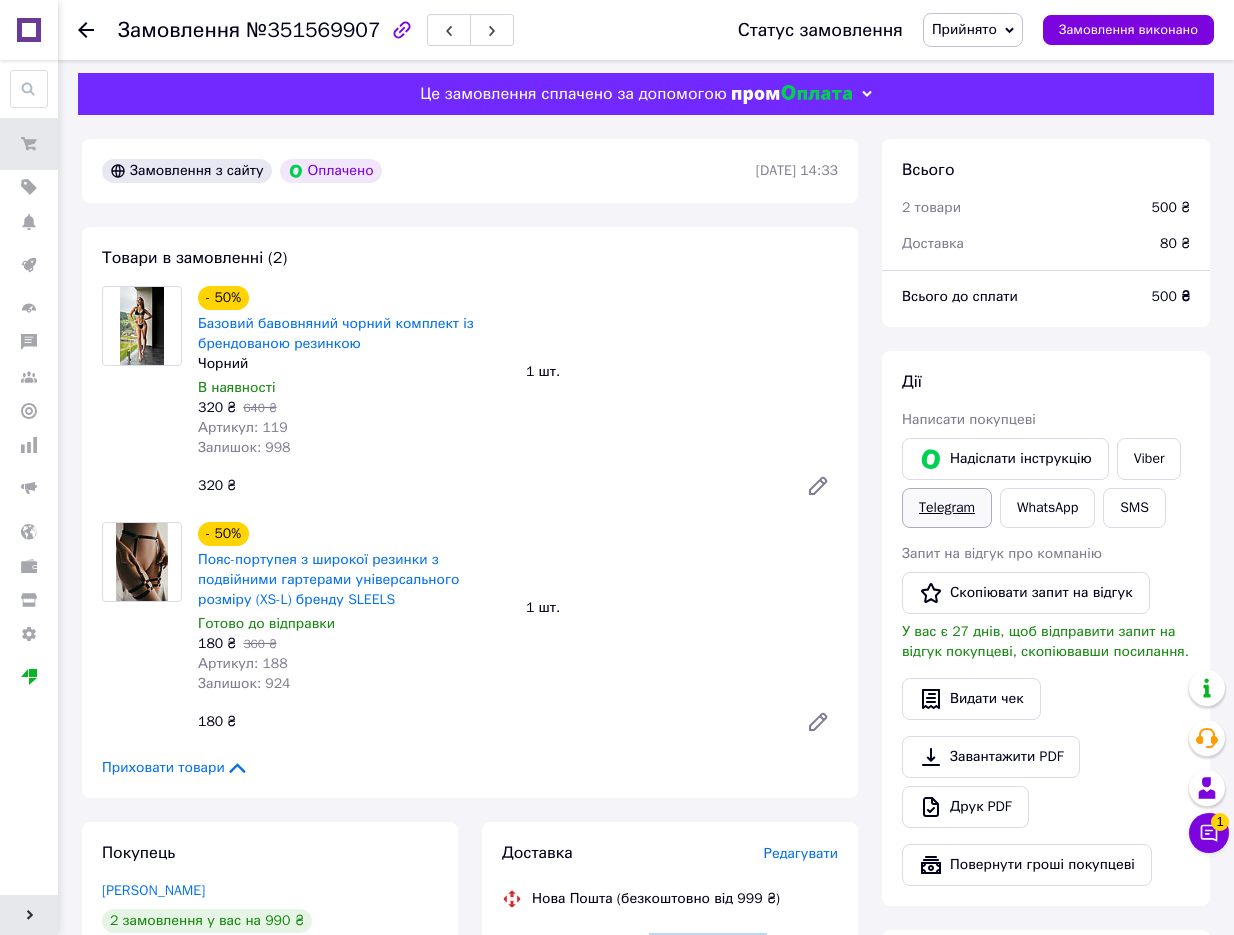click on "Telegram" at bounding box center (947, 508) 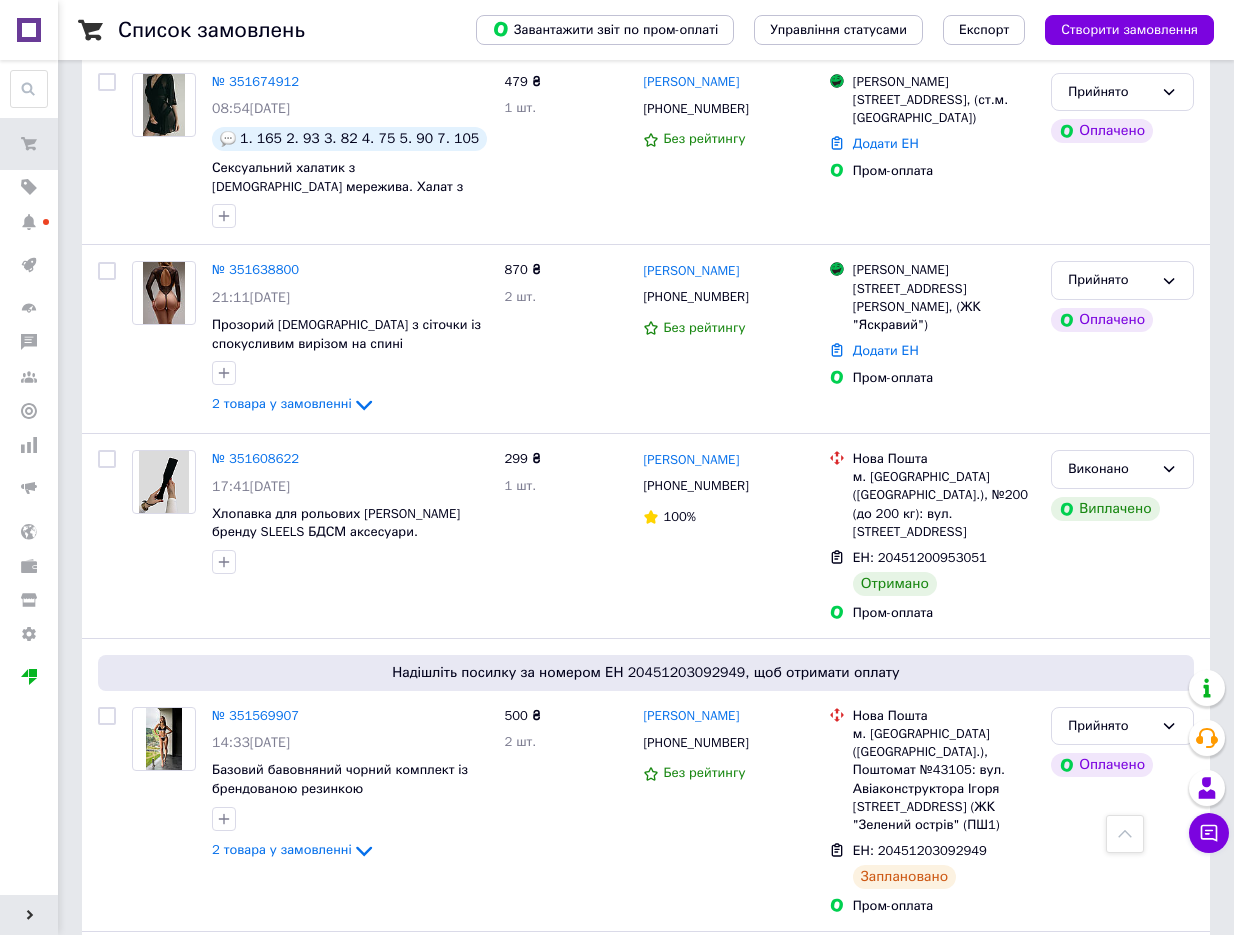 scroll, scrollTop: 1699, scrollLeft: 0, axis: vertical 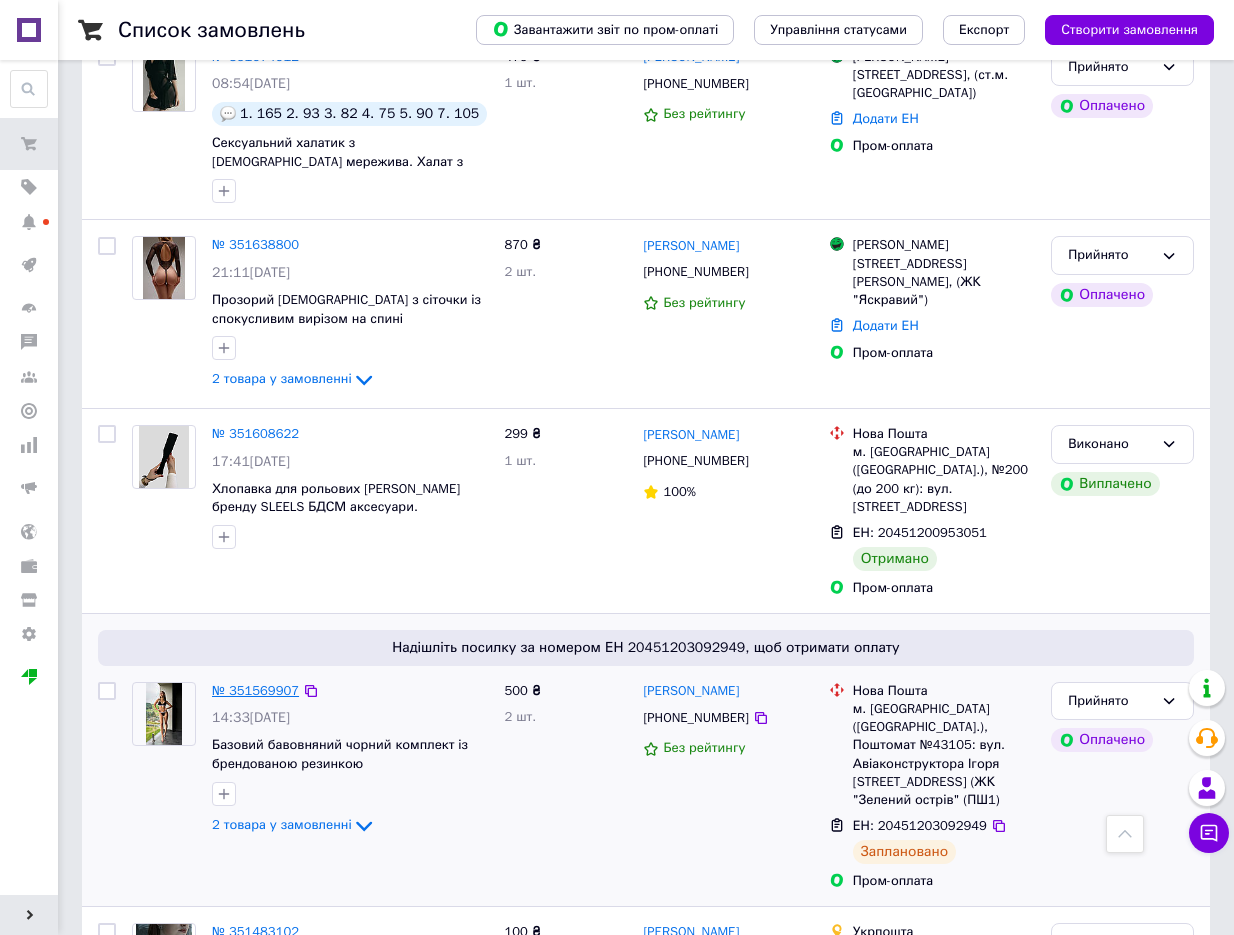 click on "№ 351569907" at bounding box center (255, 690) 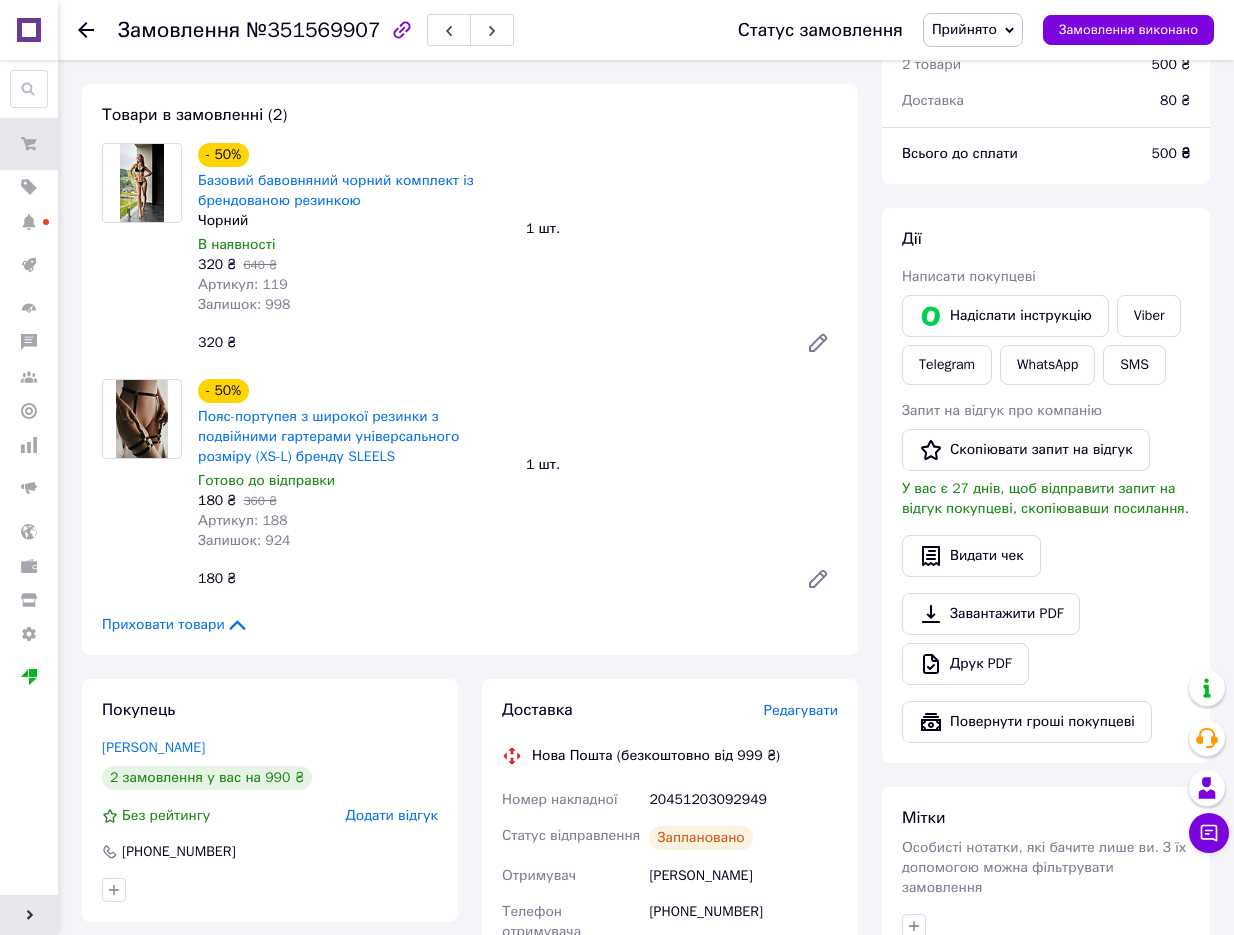 scroll, scrollTop: 250, scrollLeft: 0, axis: vertical 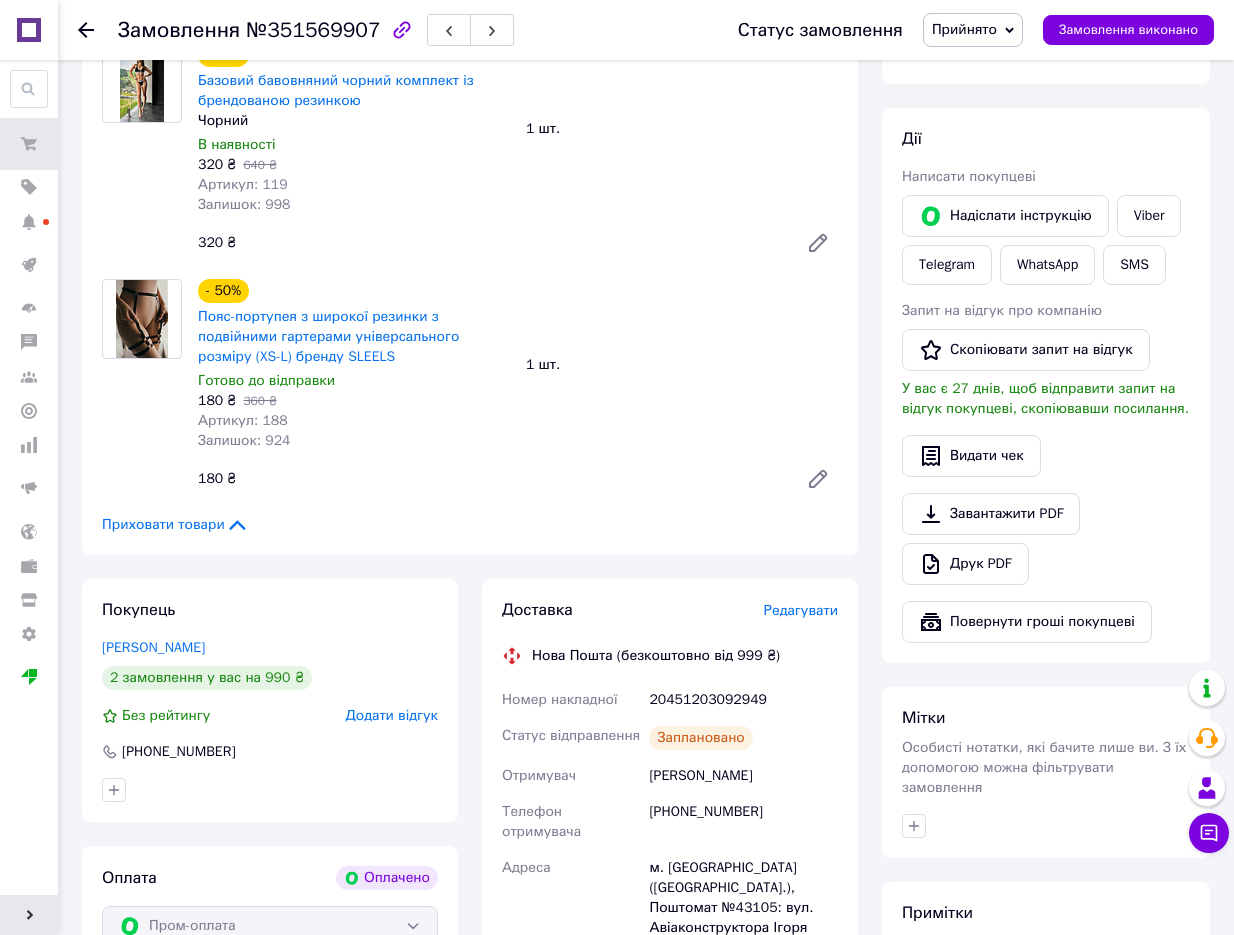 click on "[PERSON_NAME] покупцеві   [PERSON_NAME] інструкцію Viber Telegram WhatsApp SMS Запит на відгук про компанію   Скопіювати запит на відгук У вас є 27 днів, щоб відправити запит на відгук покупцеві, скопіювавши посилання.   Видати чек   Завантажити PDF   Друк PDF   Повернути гроші покупцеві" at bounding box center (1046, 385) 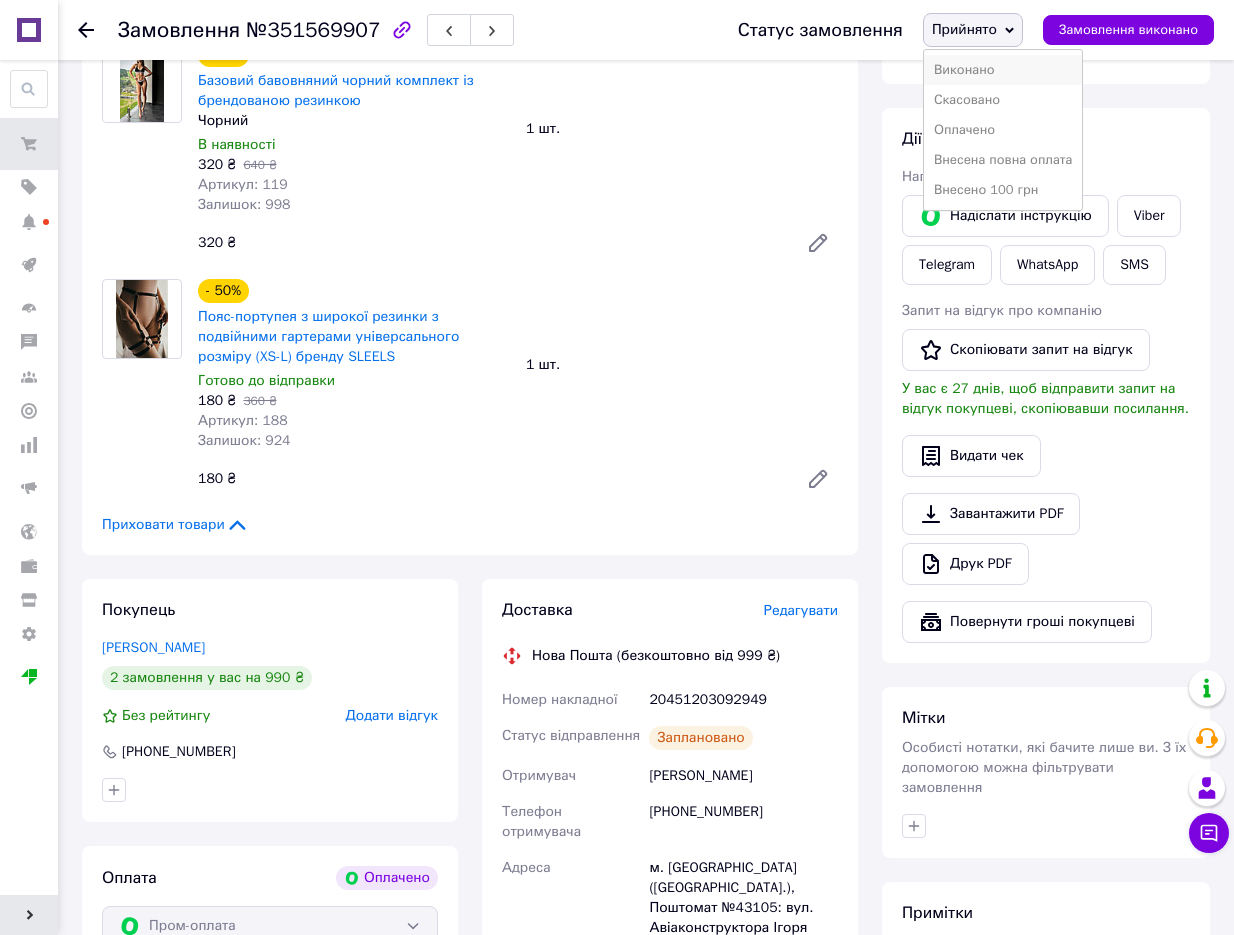 click on "Виконано" at bounding box center (1003, 70) 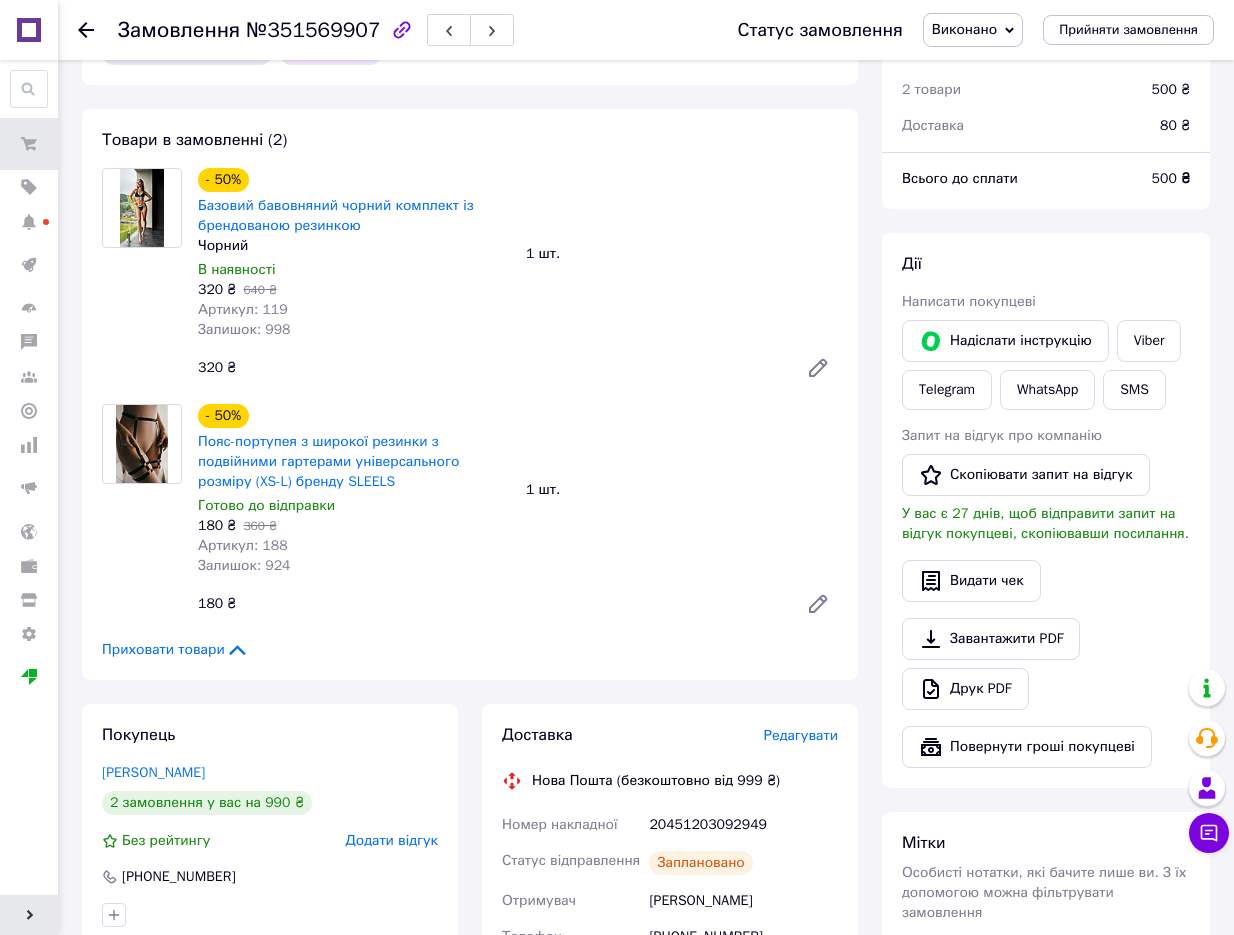 scroll, scrollTop: 61, scrollLeft: 0, axis: vertical 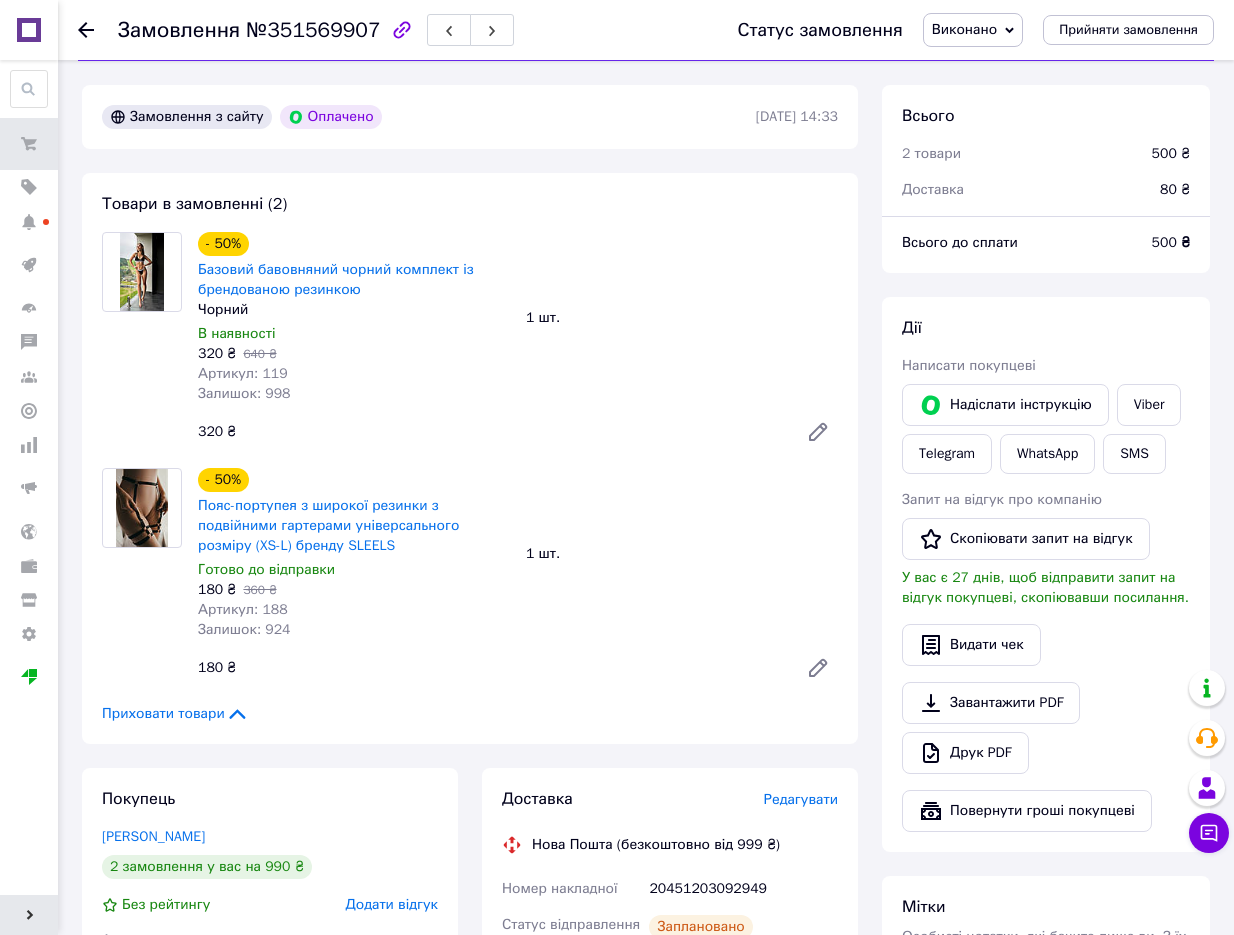 click 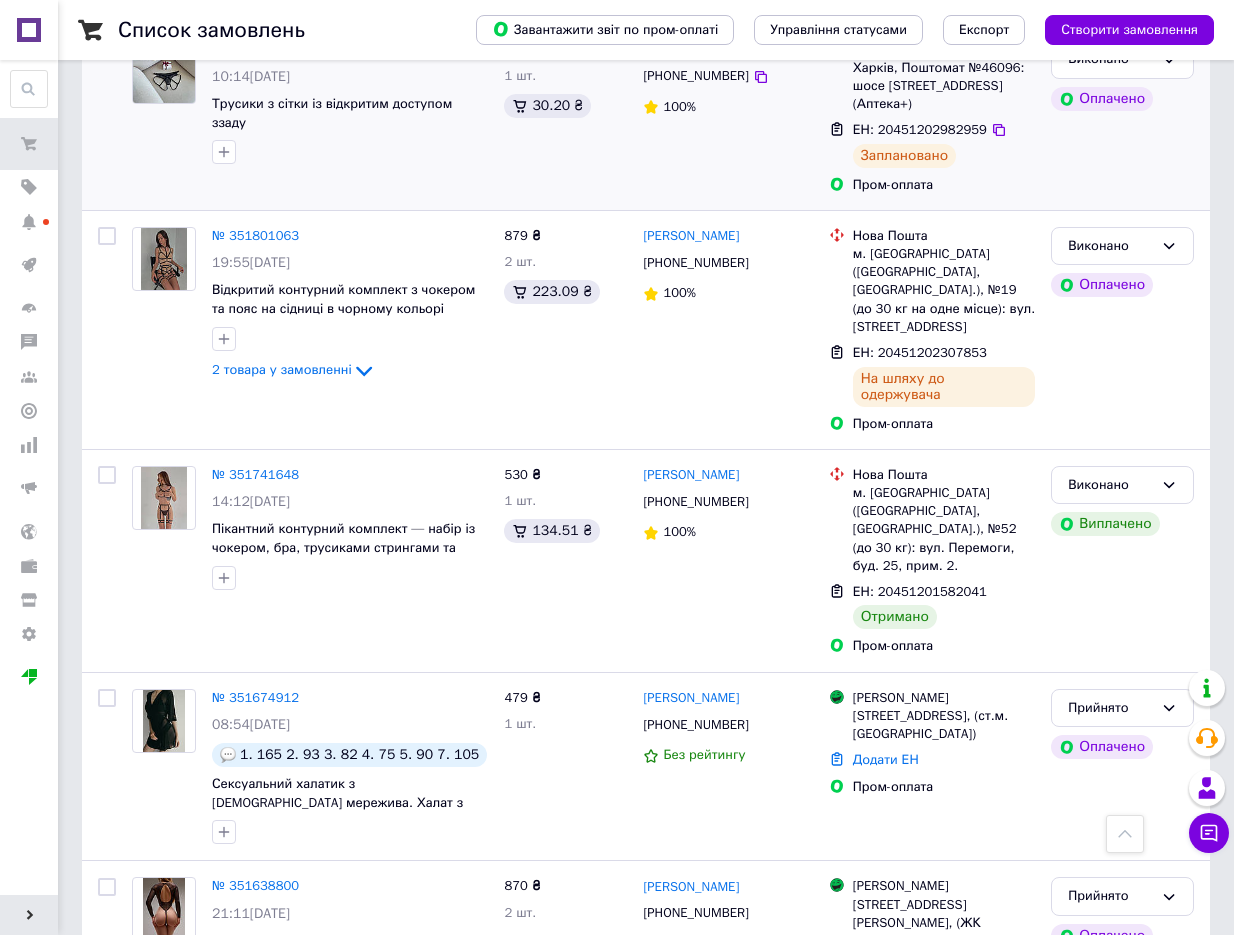 scroll, scrollTop: 1163, scrollLeft: 0, axis: vertical 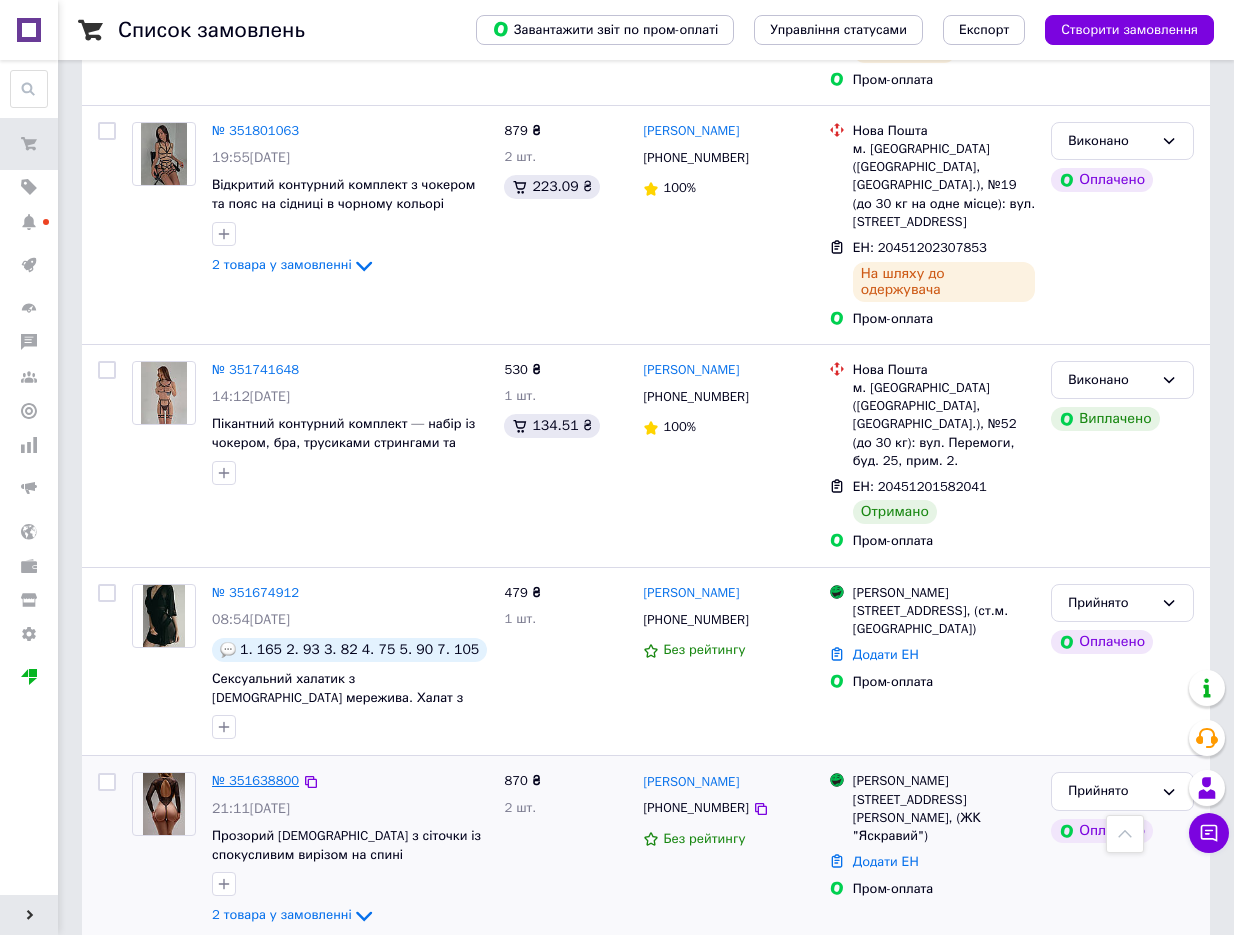 click on "№ 351638800" at bounding box center [255, 780] 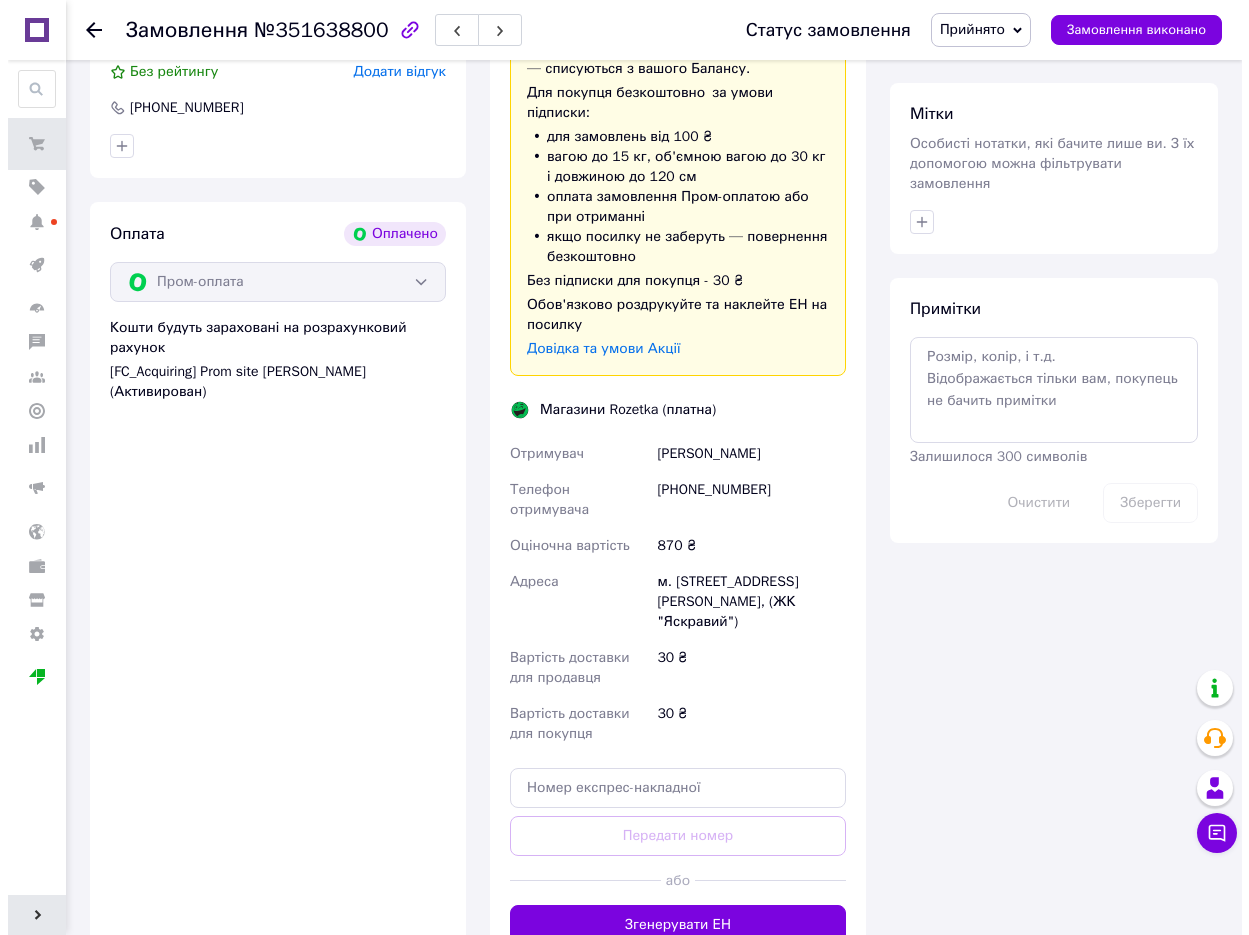 scroll, scrollTop: 376, scrollLeft: 0, axis: vertical 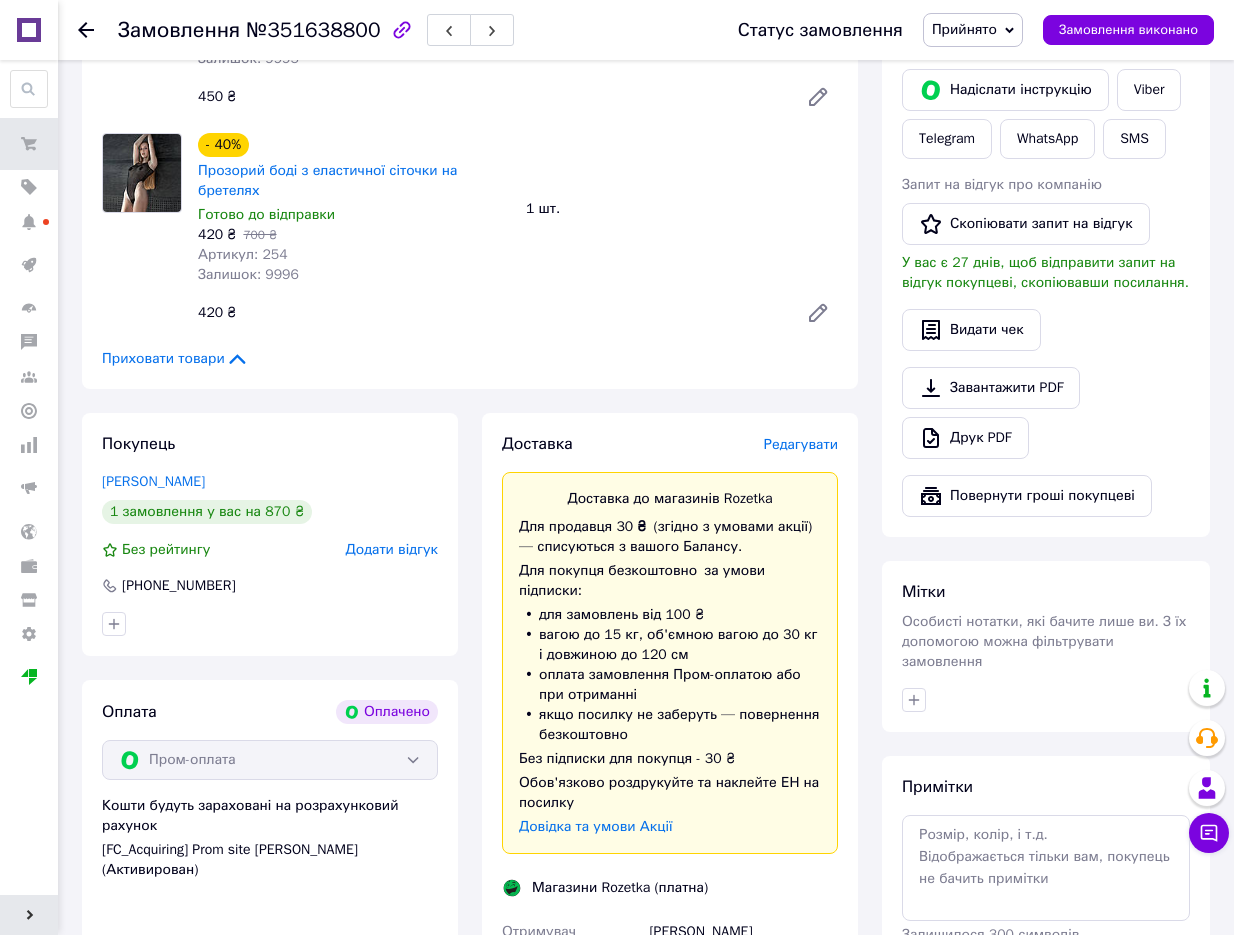 click on "Редагувати" at bounding box center [801, 444] 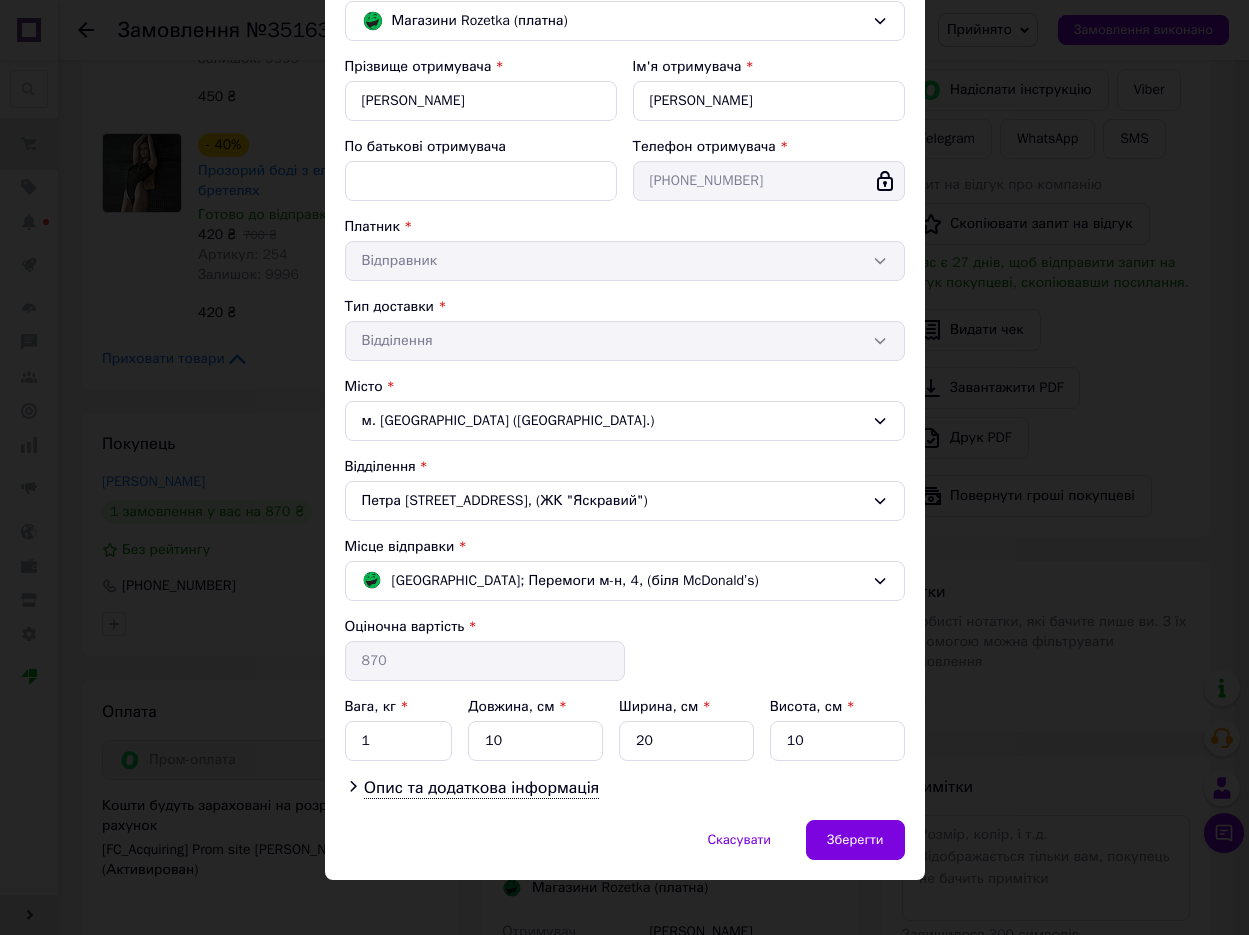 scroll, scrollTop: 189, scrollLeft: 0, axis: vertical 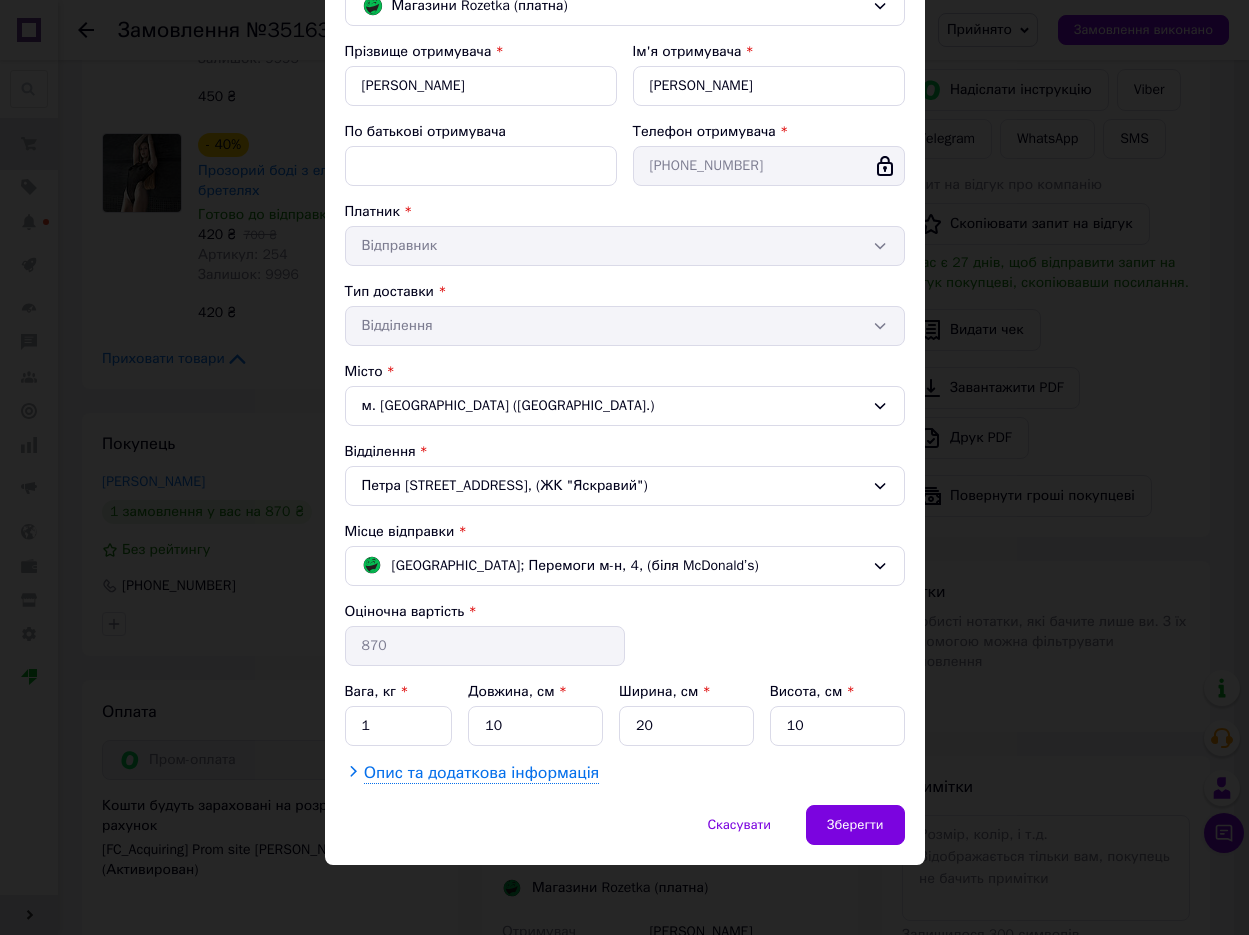 click on "Опис та додаткова інформація" at bounding box center [481, 773] 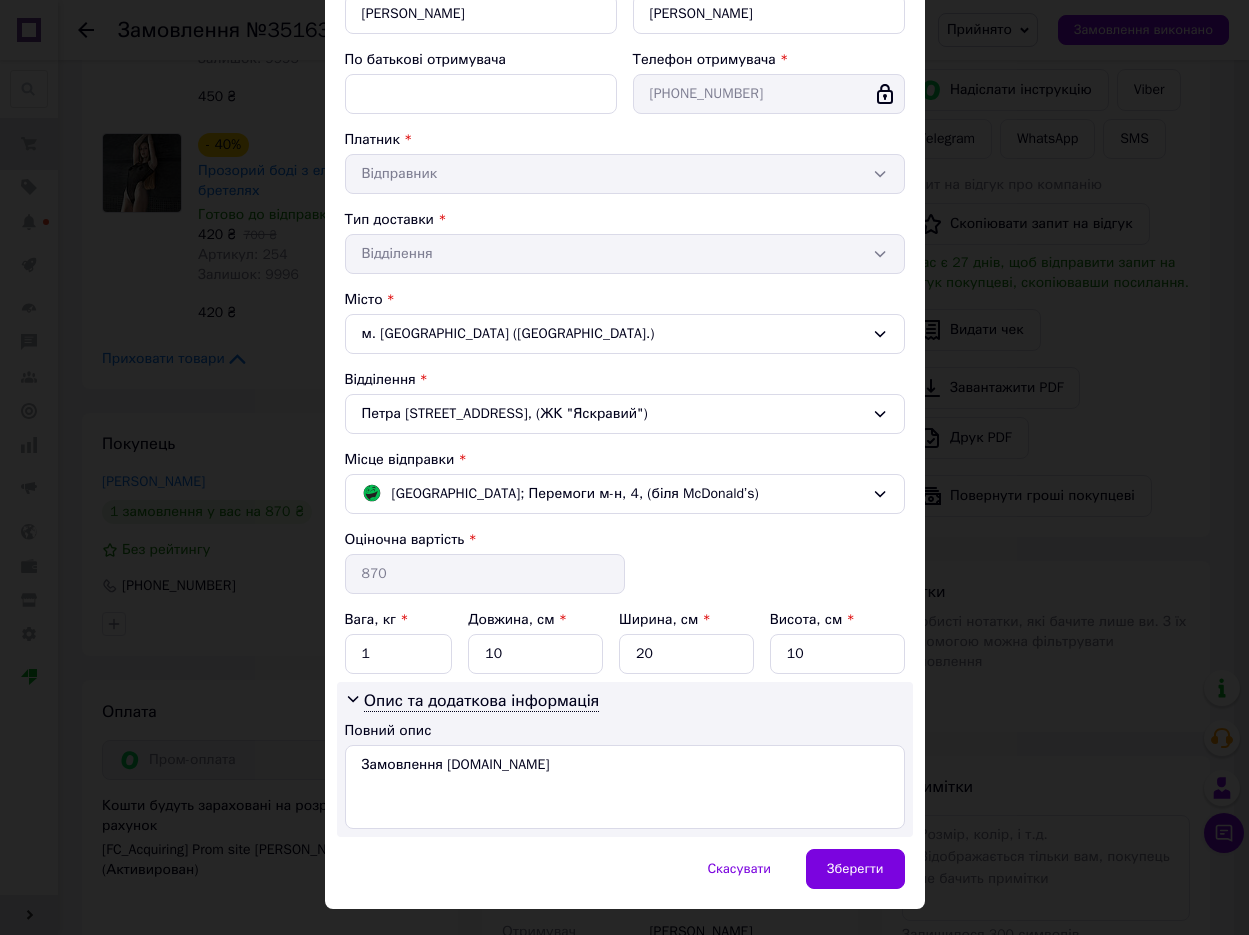 scroll, scrollTop: 305, scrollLeft: 0, axis: vertical 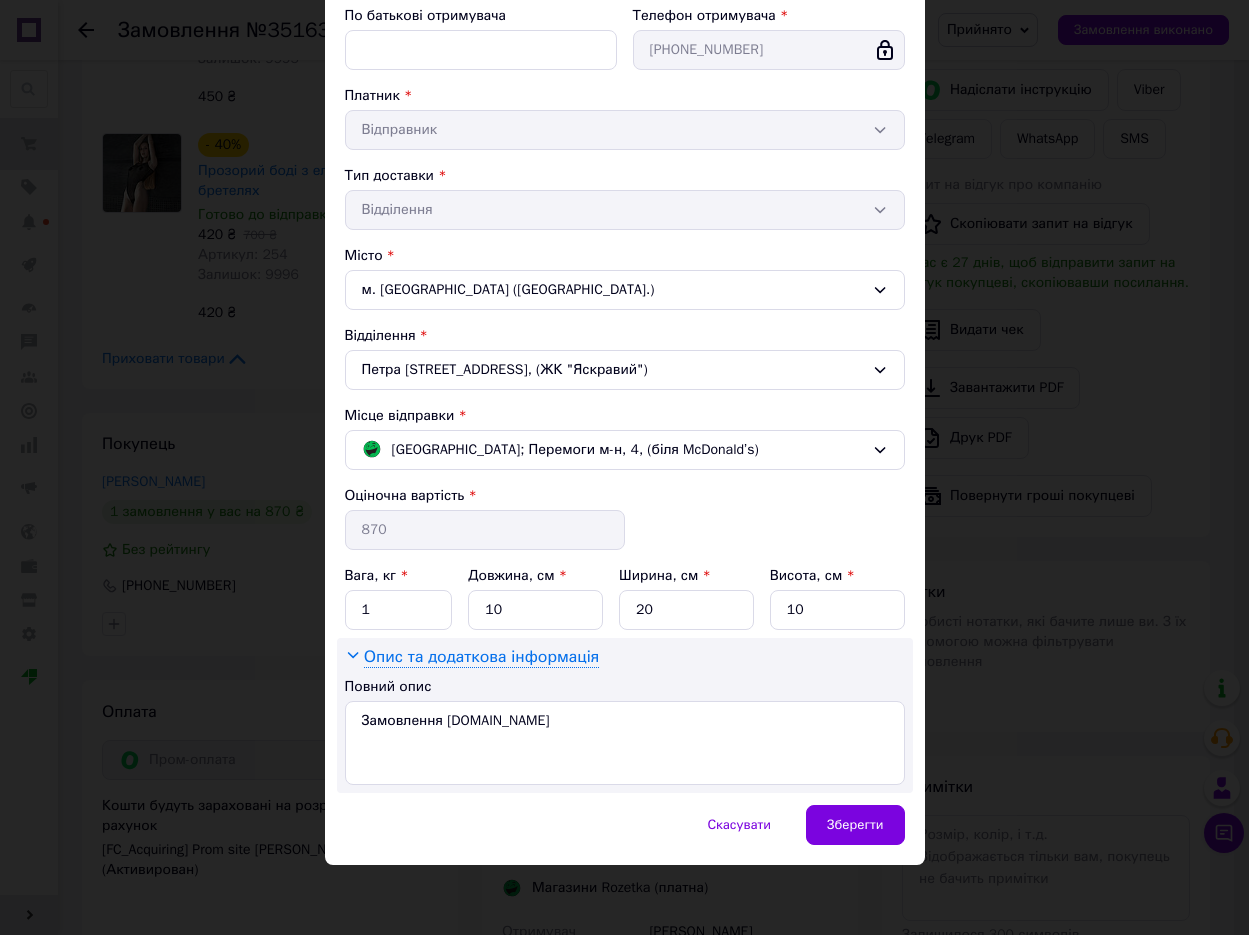 click on "Опис та додаткова інформація" at bounding box center (481, 657) 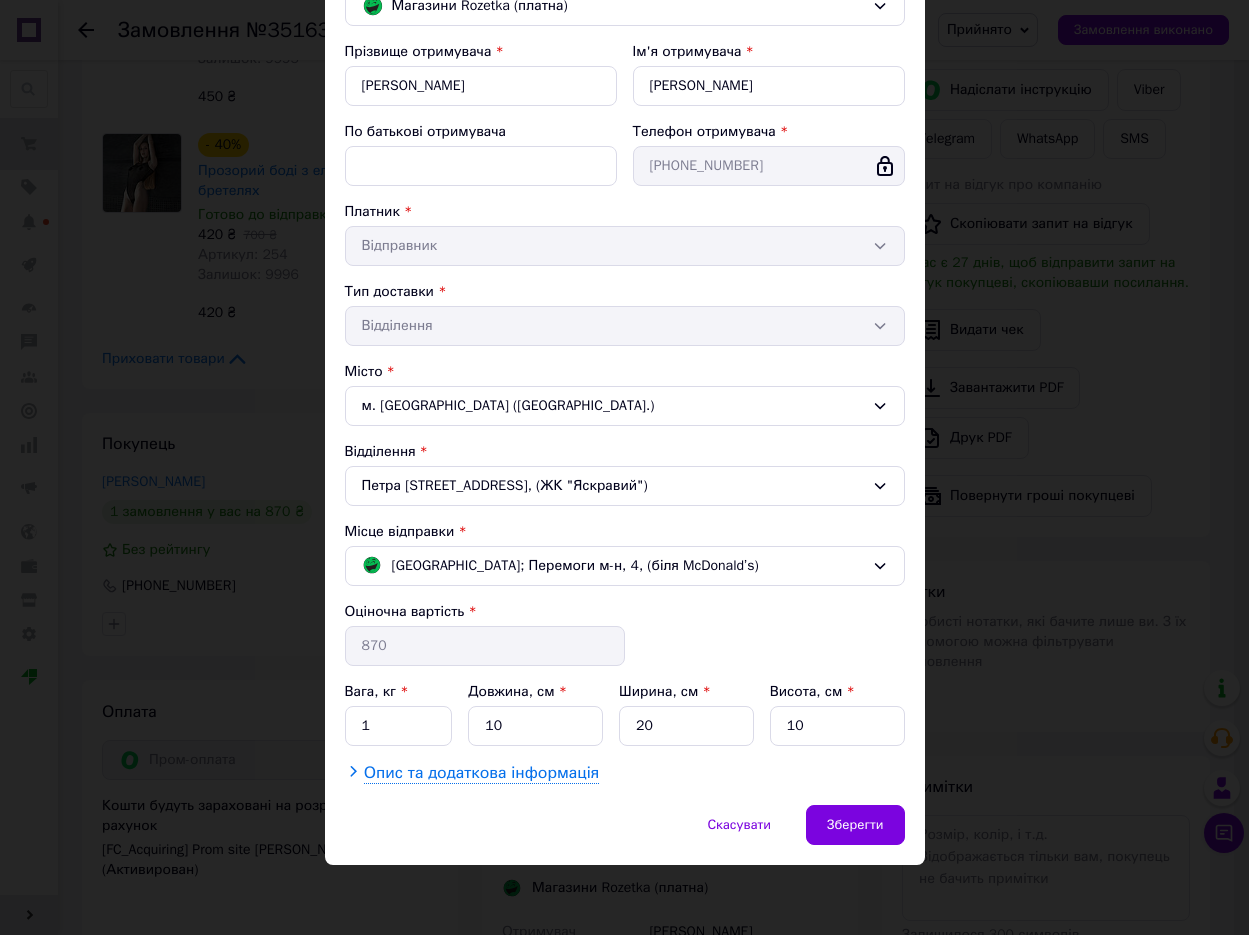 click on "Опис та додаткова інформація" at bounding box center (481, 773) 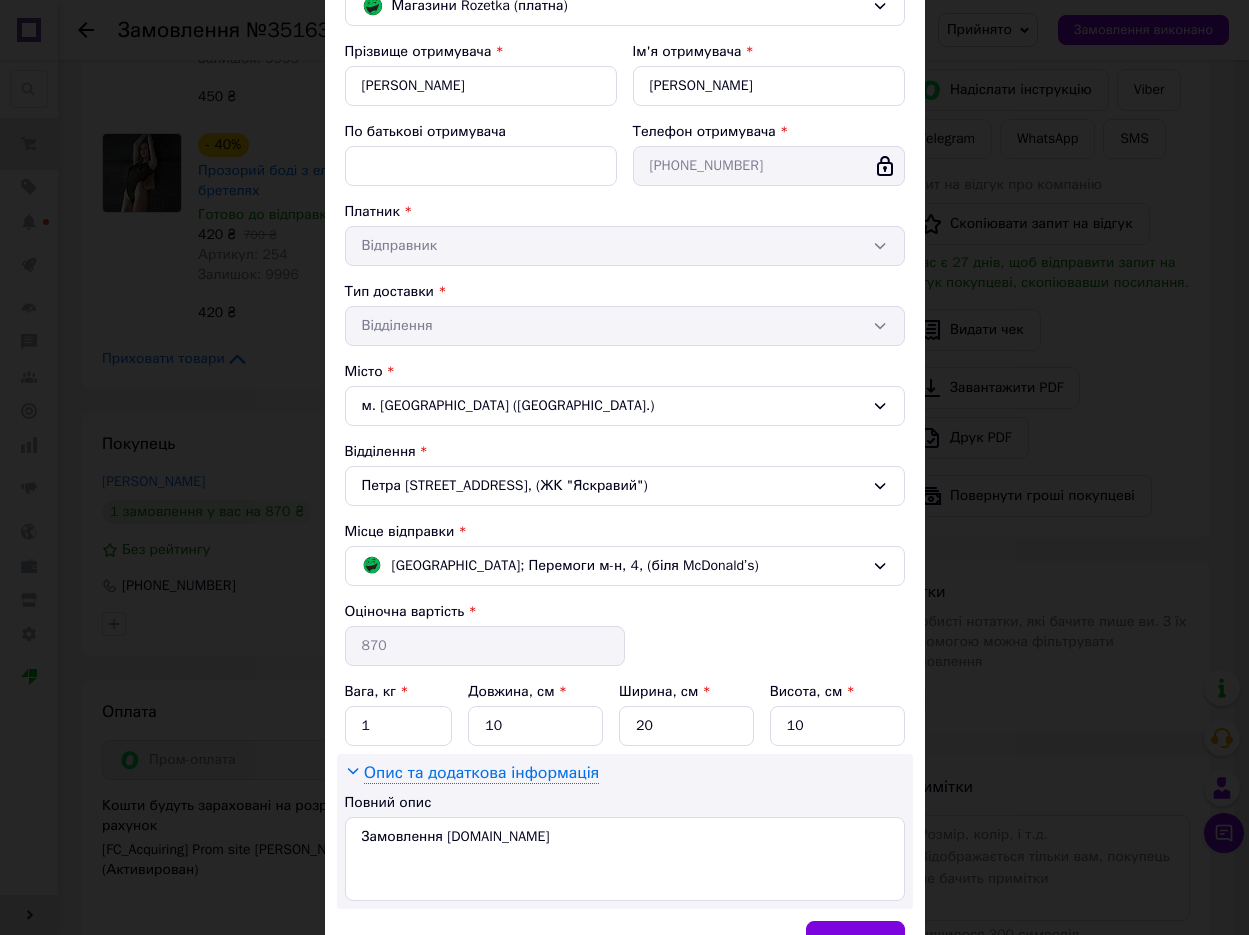 scroll, scrollTop: 305, scrollLeft: 0, axis: vertical 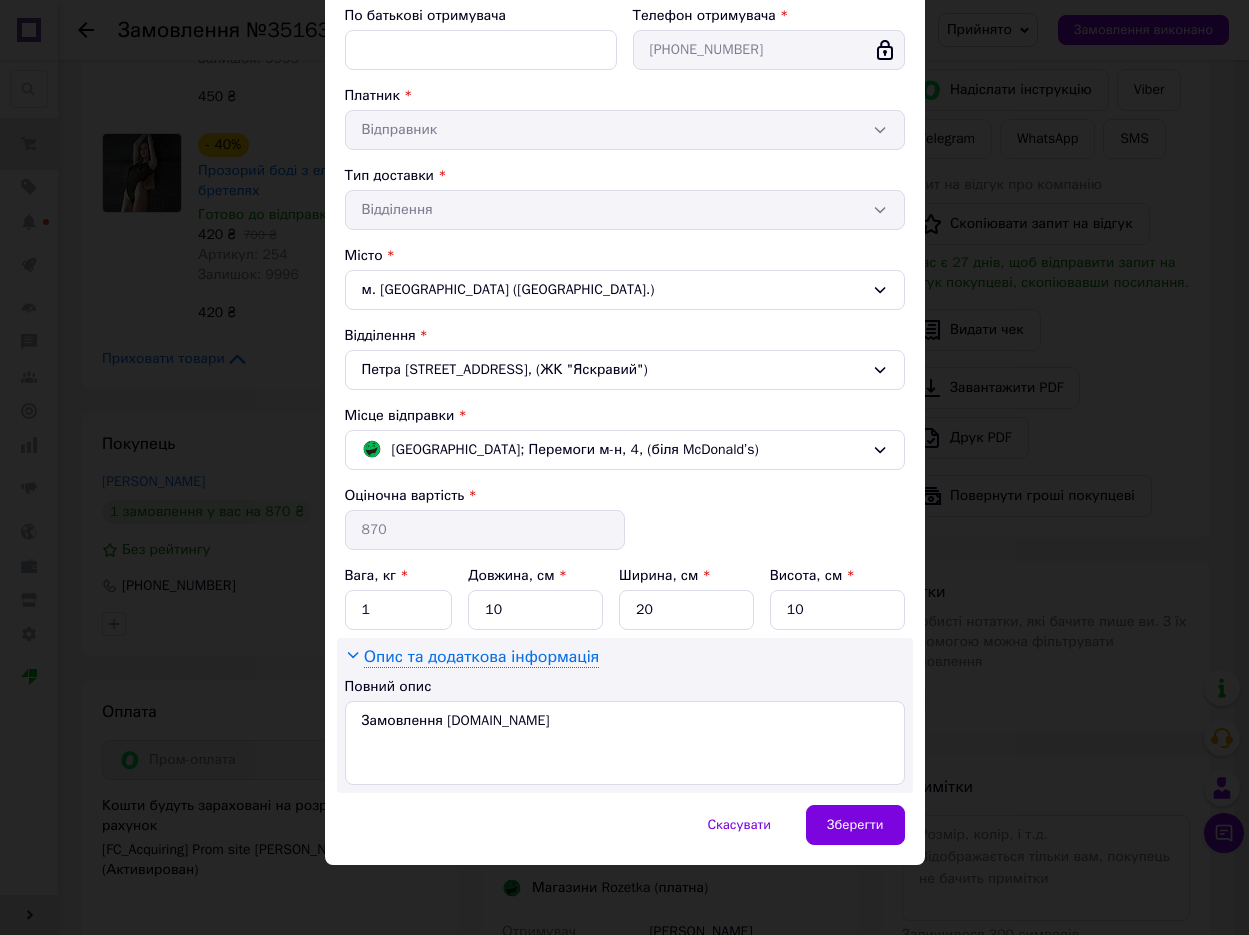 click on "Опис та додаткова інформація" at bounding box center [481, 657] 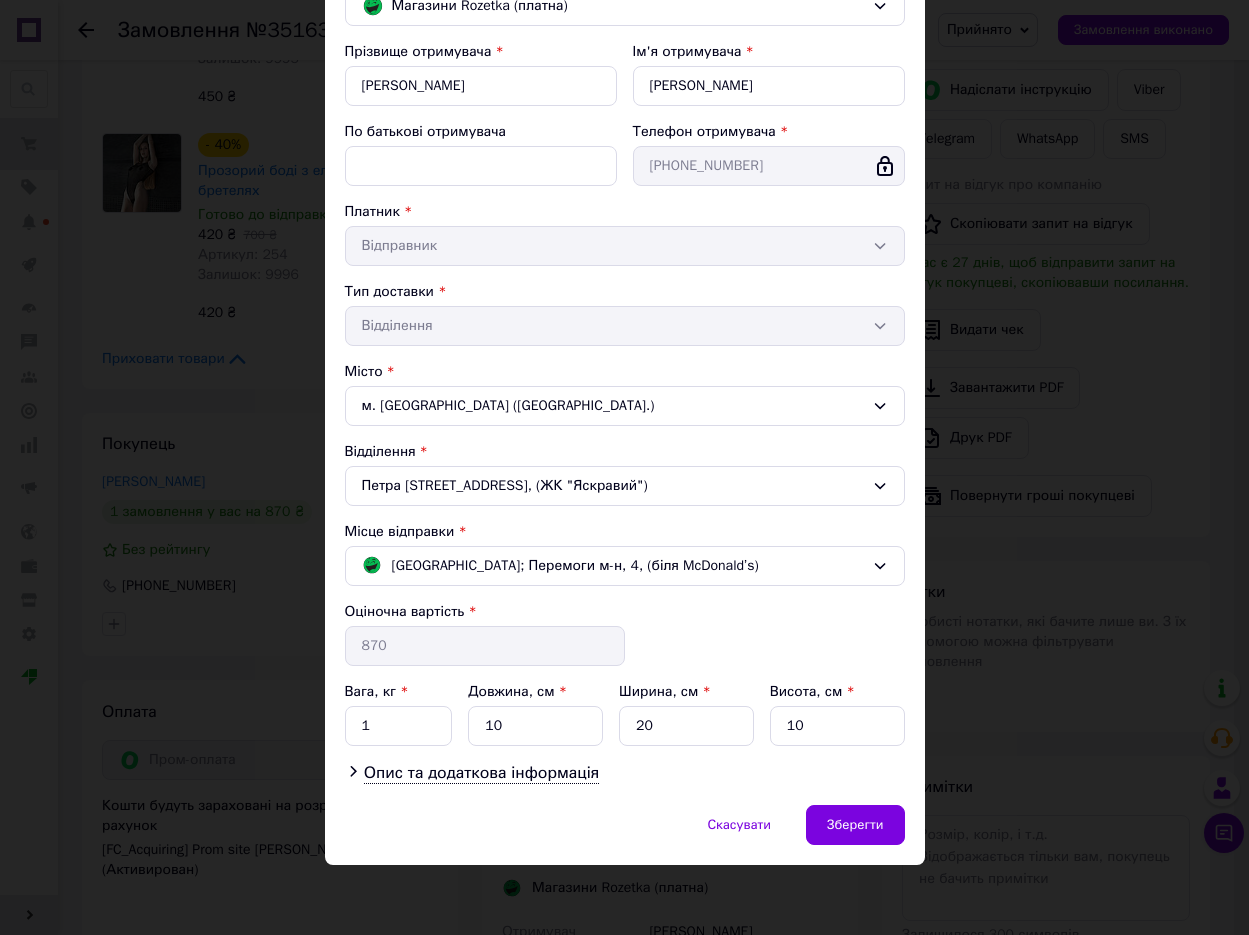 scroll, scrollTop: 189, scrollLeft: 0, axis: vertical 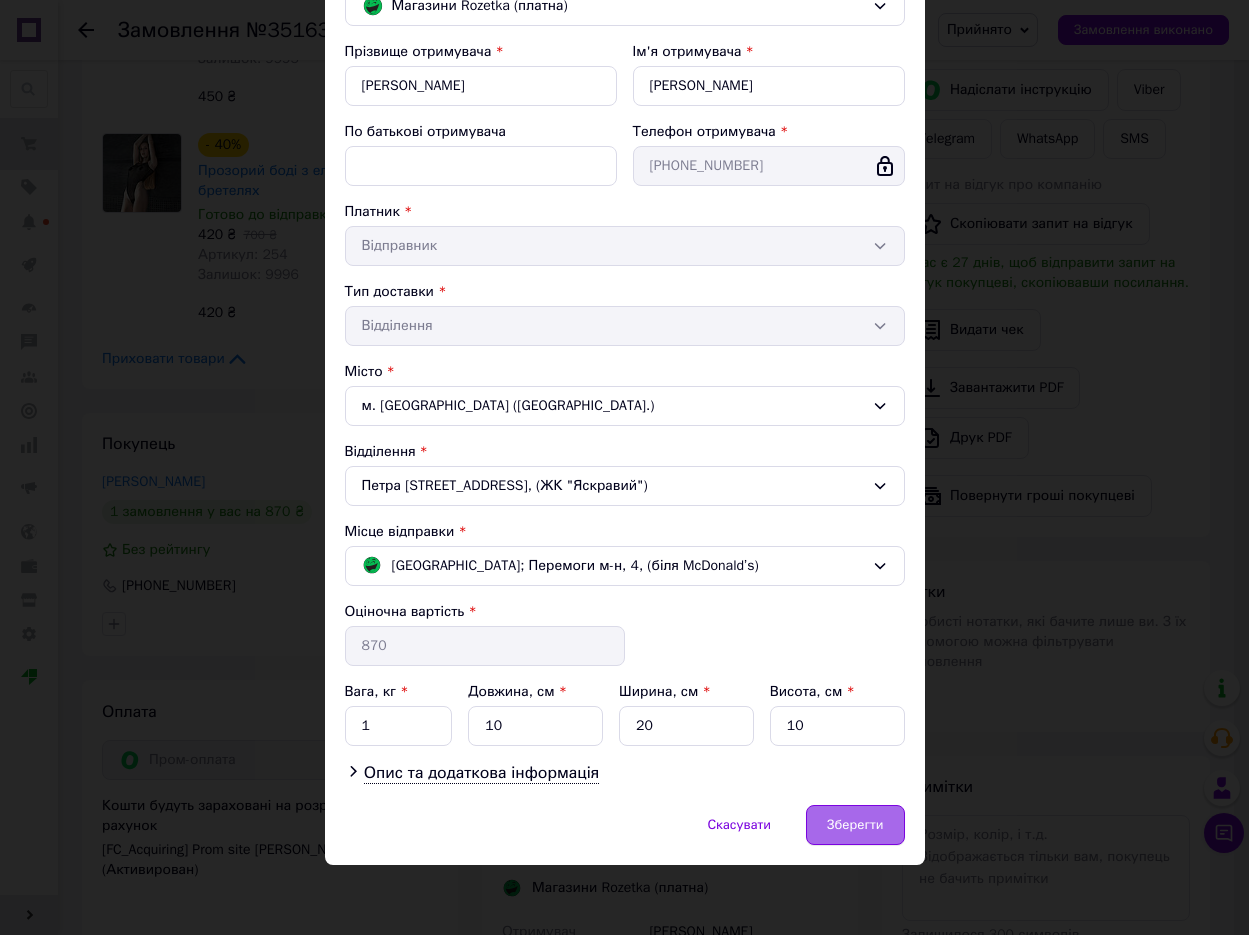 click on "Зберегти" at bounding box center (855, 825) 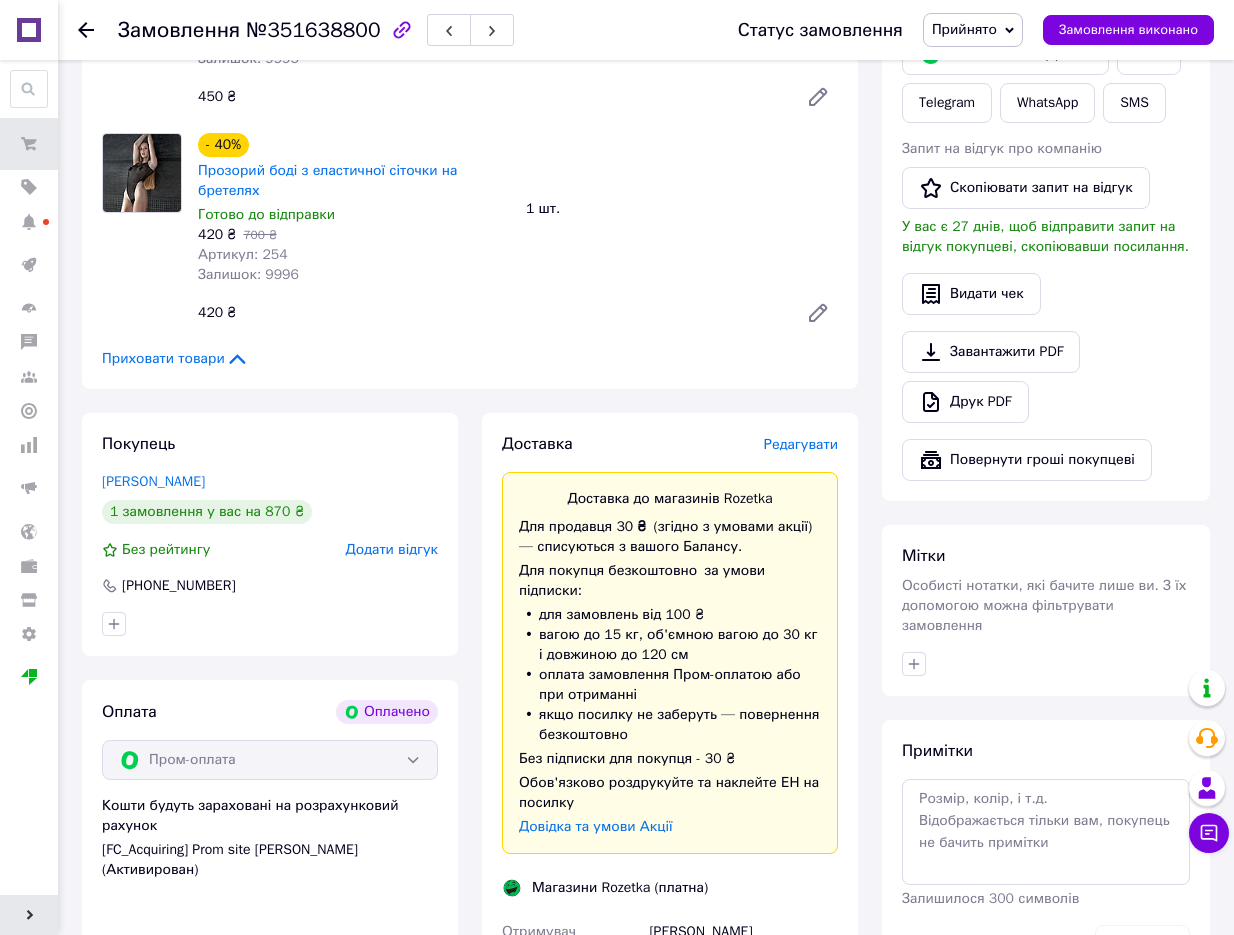 click on "Редагувати" at bounding box center (801, 444) 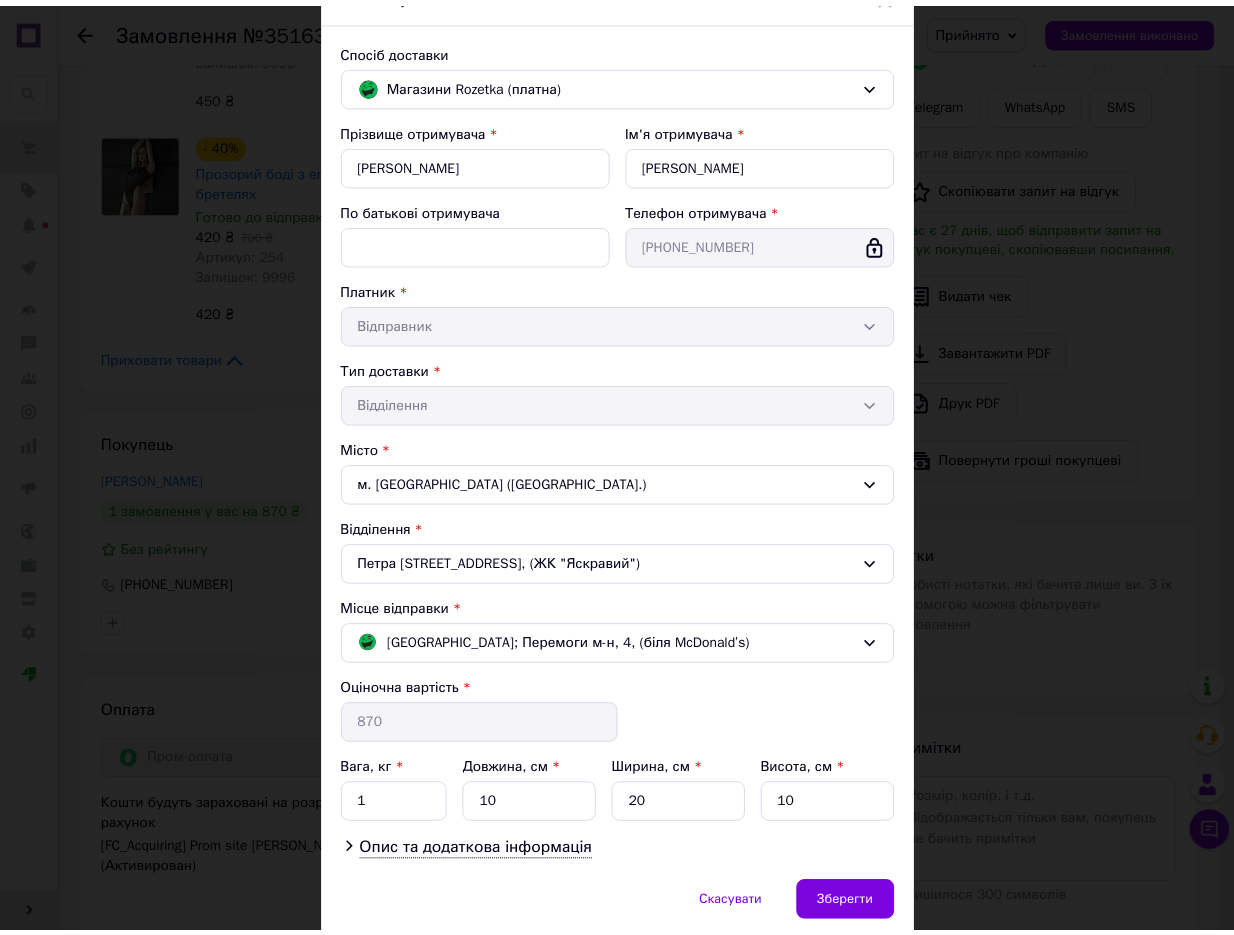 scroll, scrollTop: 189, scrollLeft: 0, axis: vertical 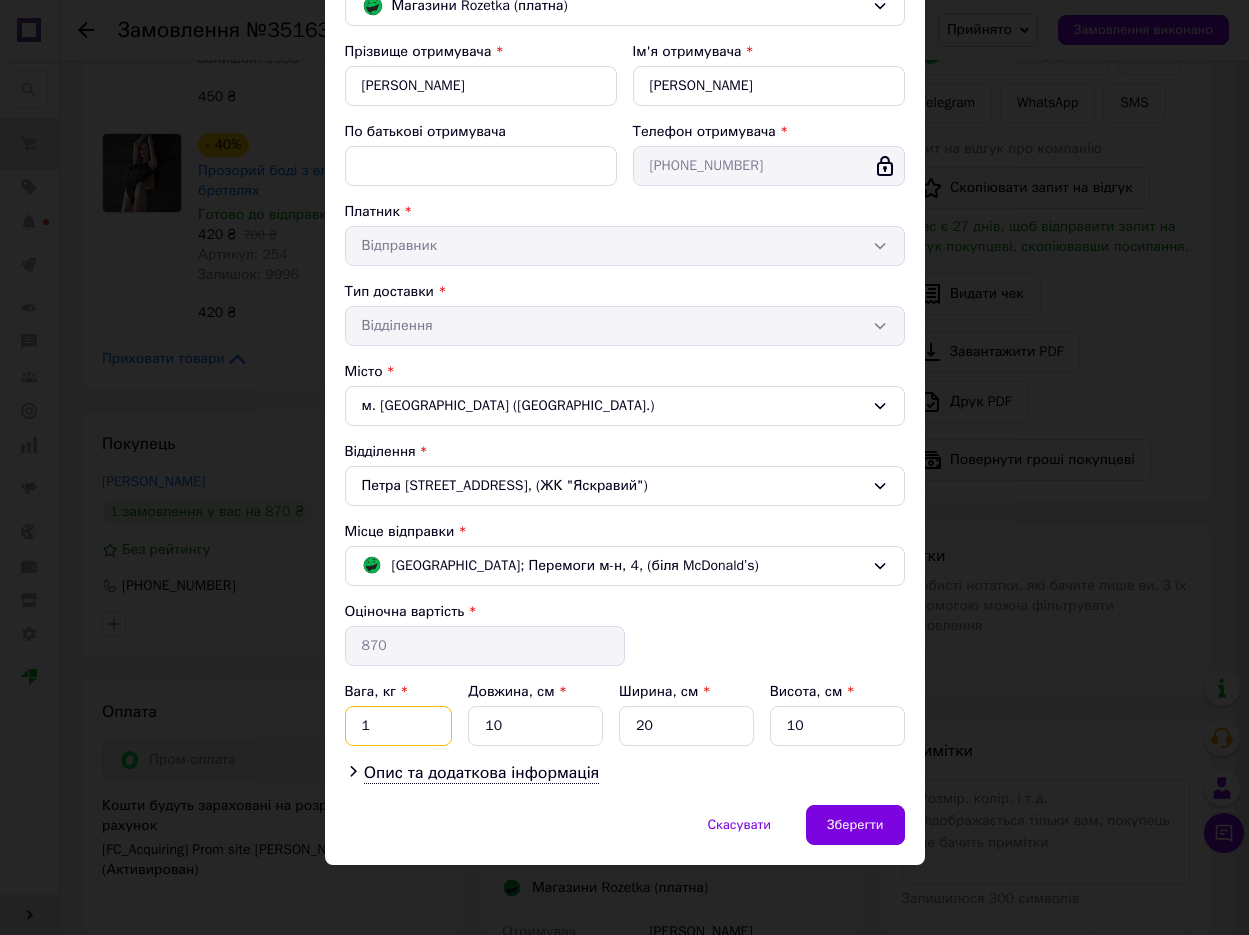 click on "1" at bounding box center (399, 726) 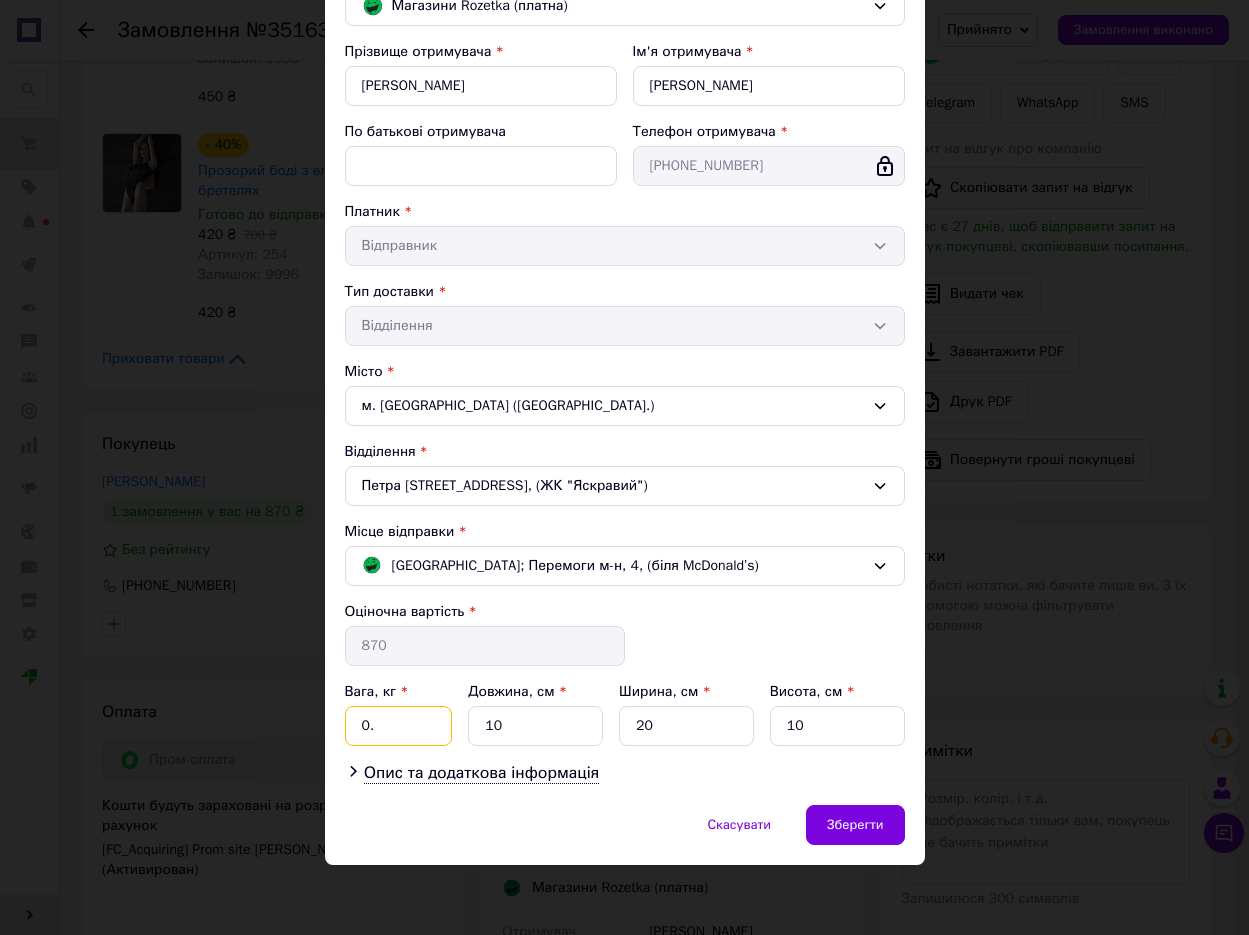 type on "0.5" 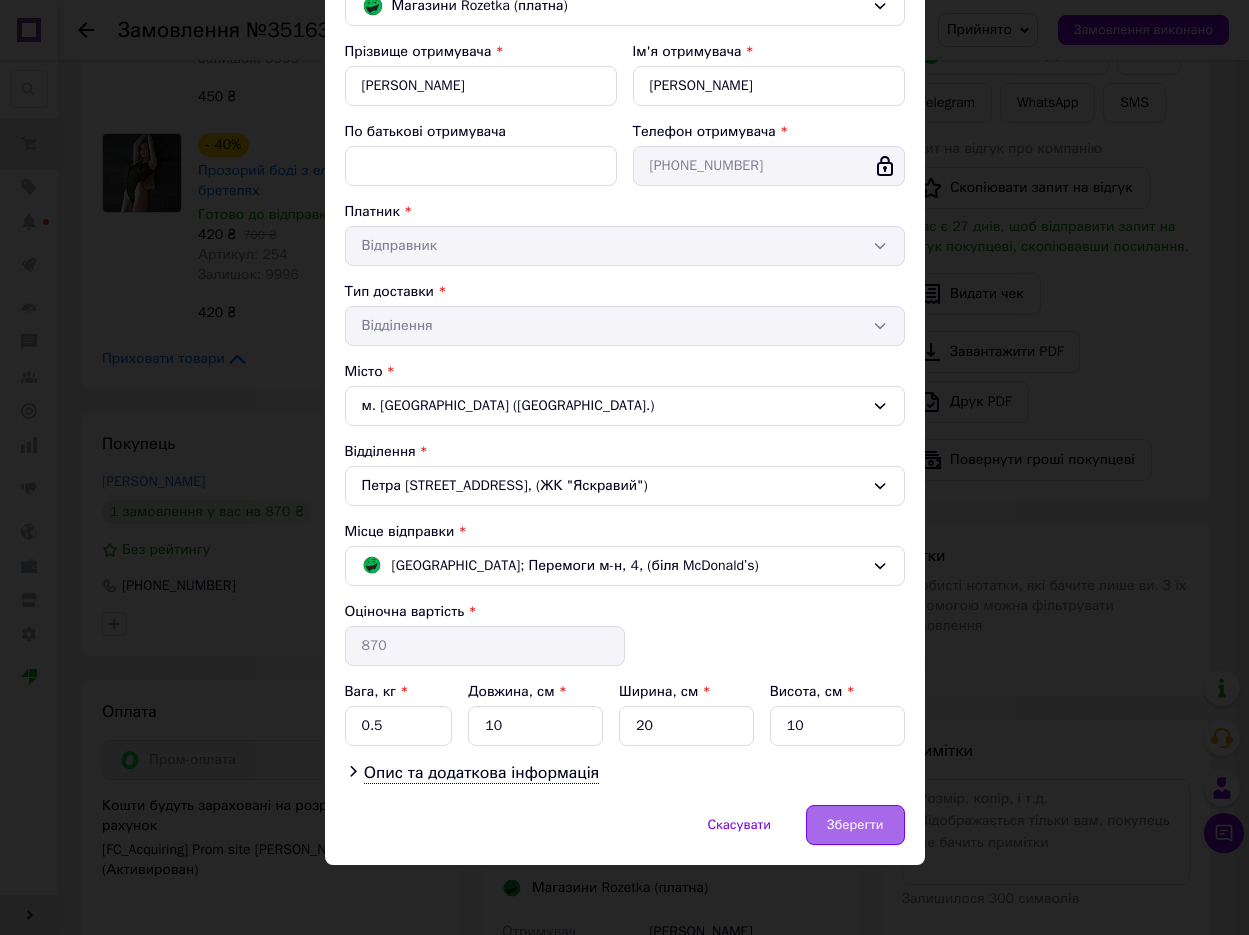 click on "Зберегти" at bounding box center [855, 825] 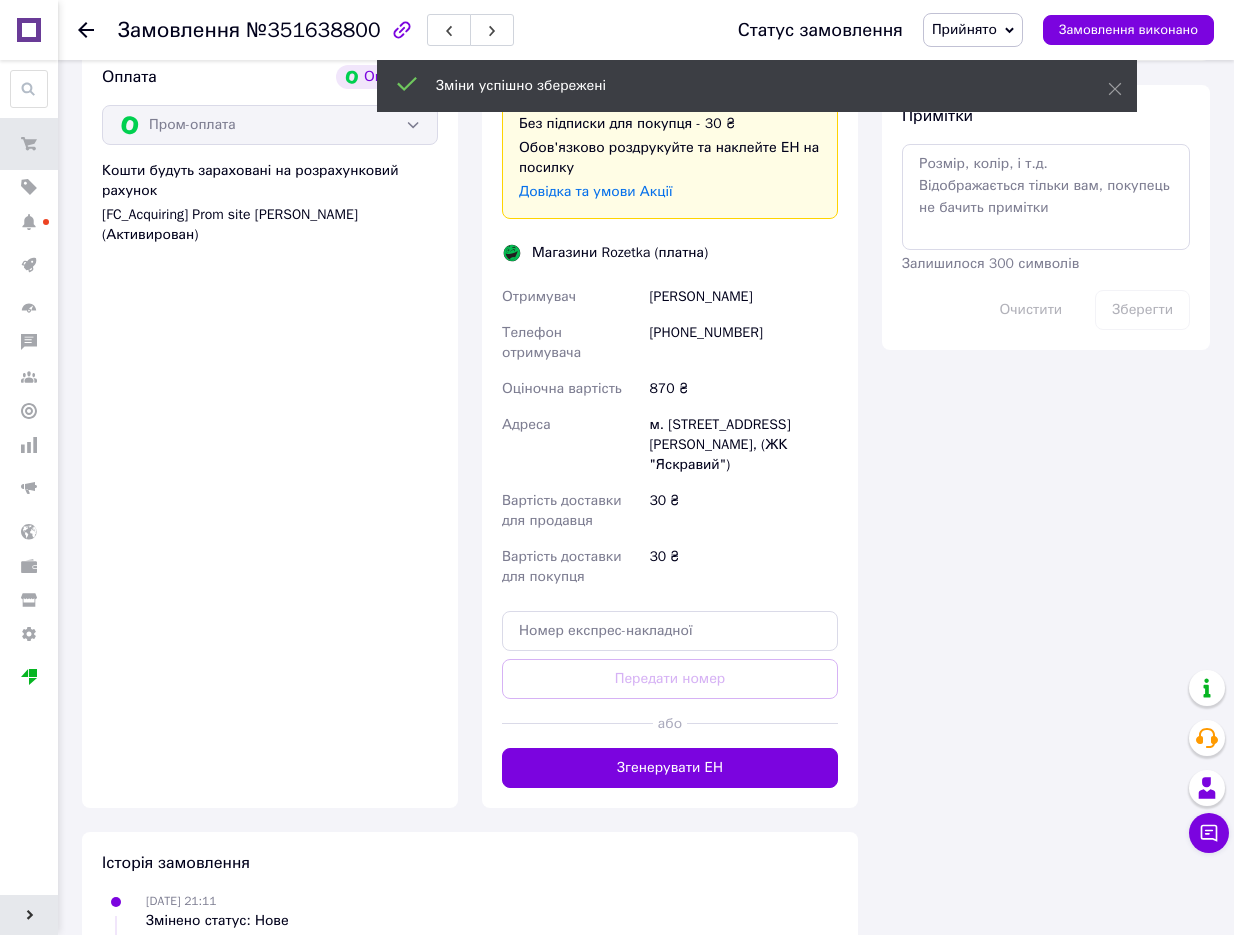 scroll, scrollTop: 1028, scrollLeft: 0, axis: vertical 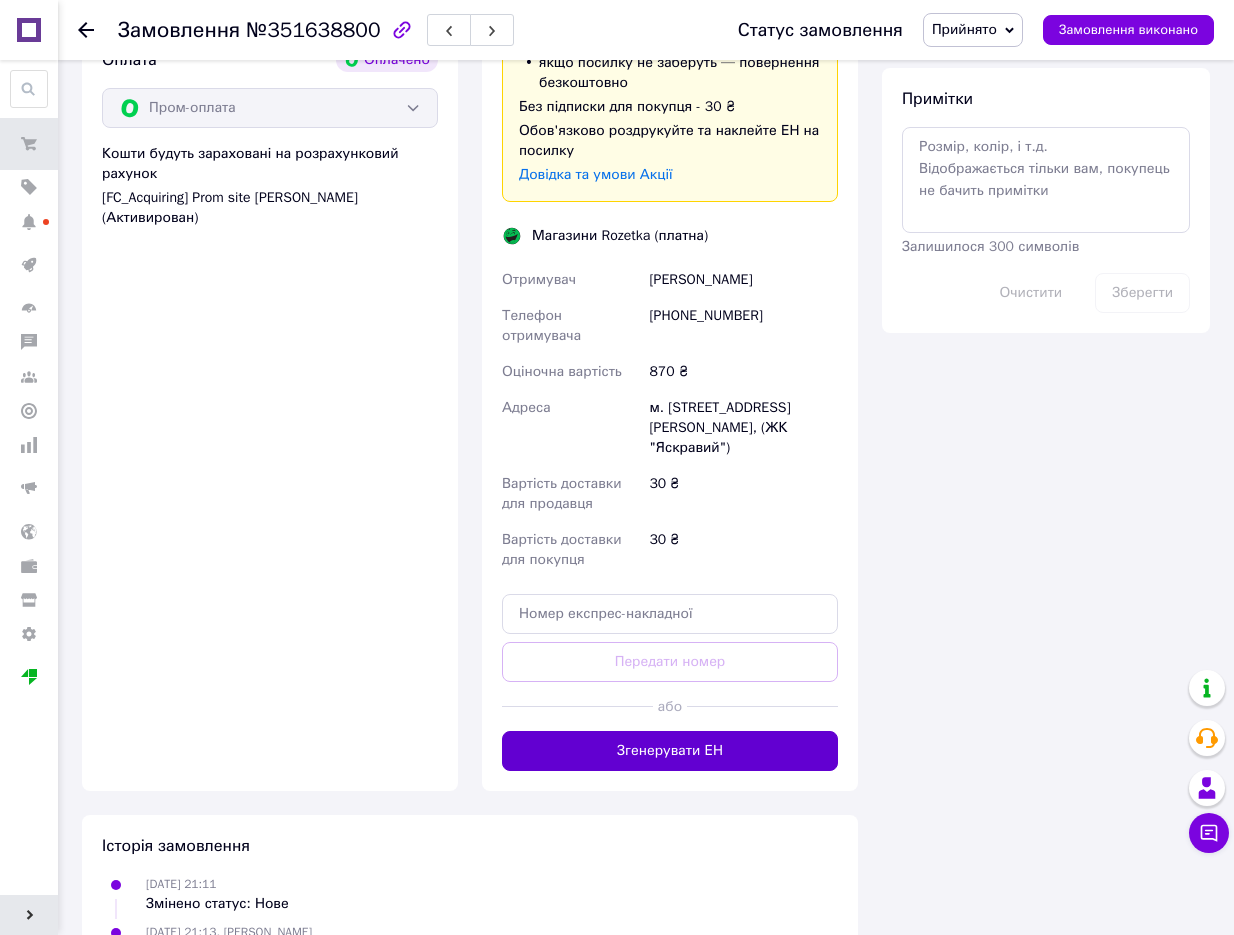 click on "Згенерувати ЕН" at bounding box center [670, 751] 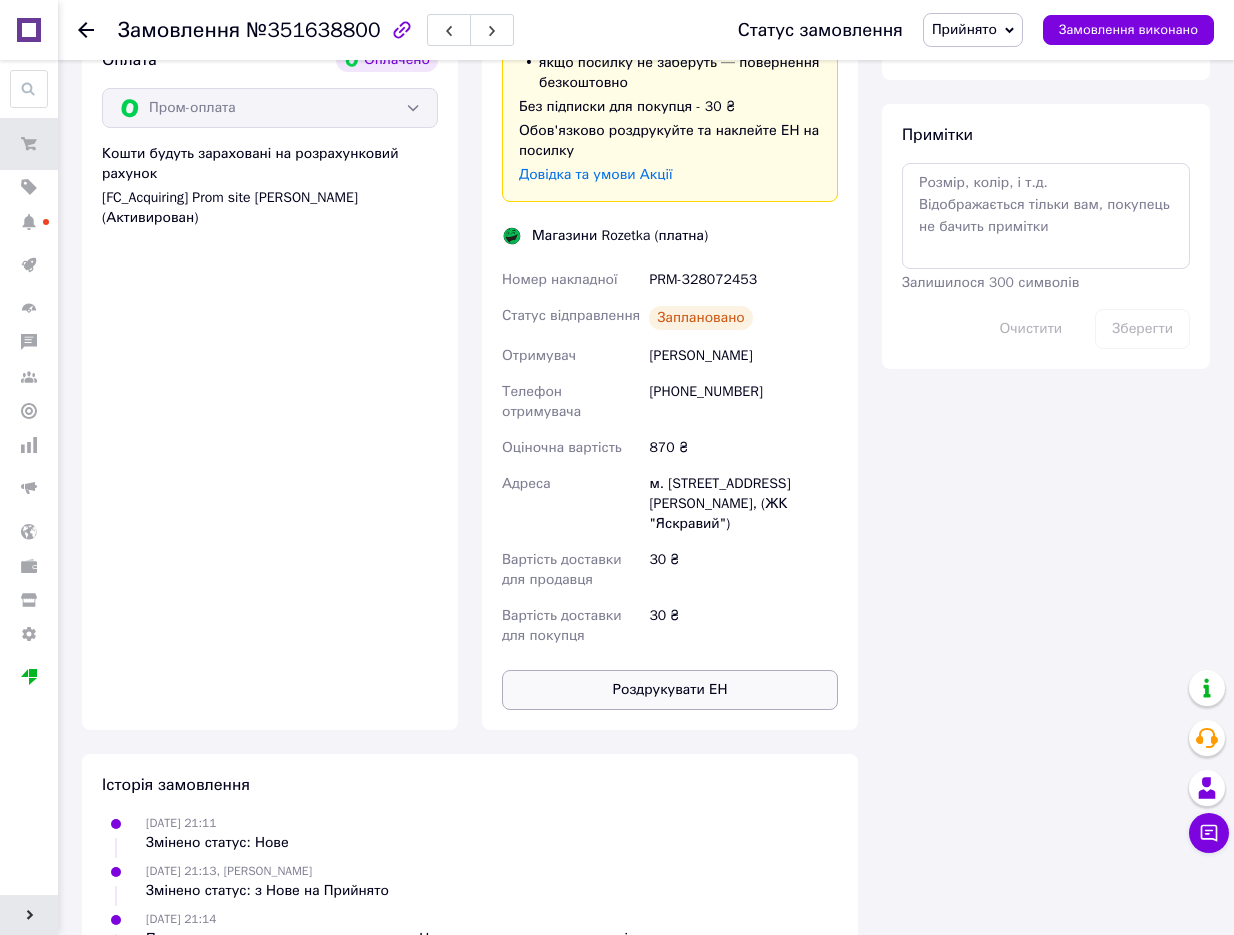 click on "Роздрукувати ЕН" at bounding box center (670, 690) 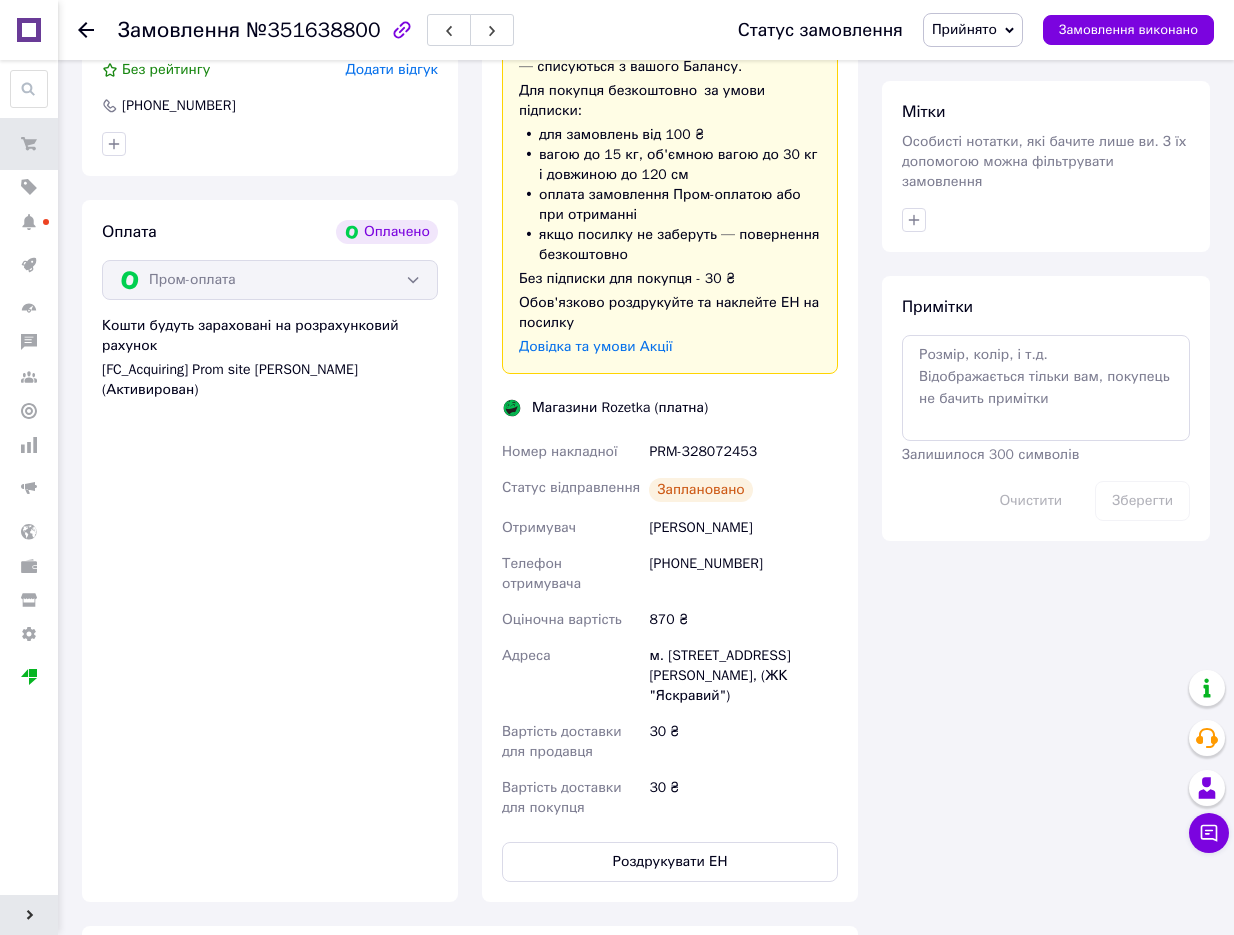 scroll, scrollTop: 960, scrollLeft: 0, axis: vertical 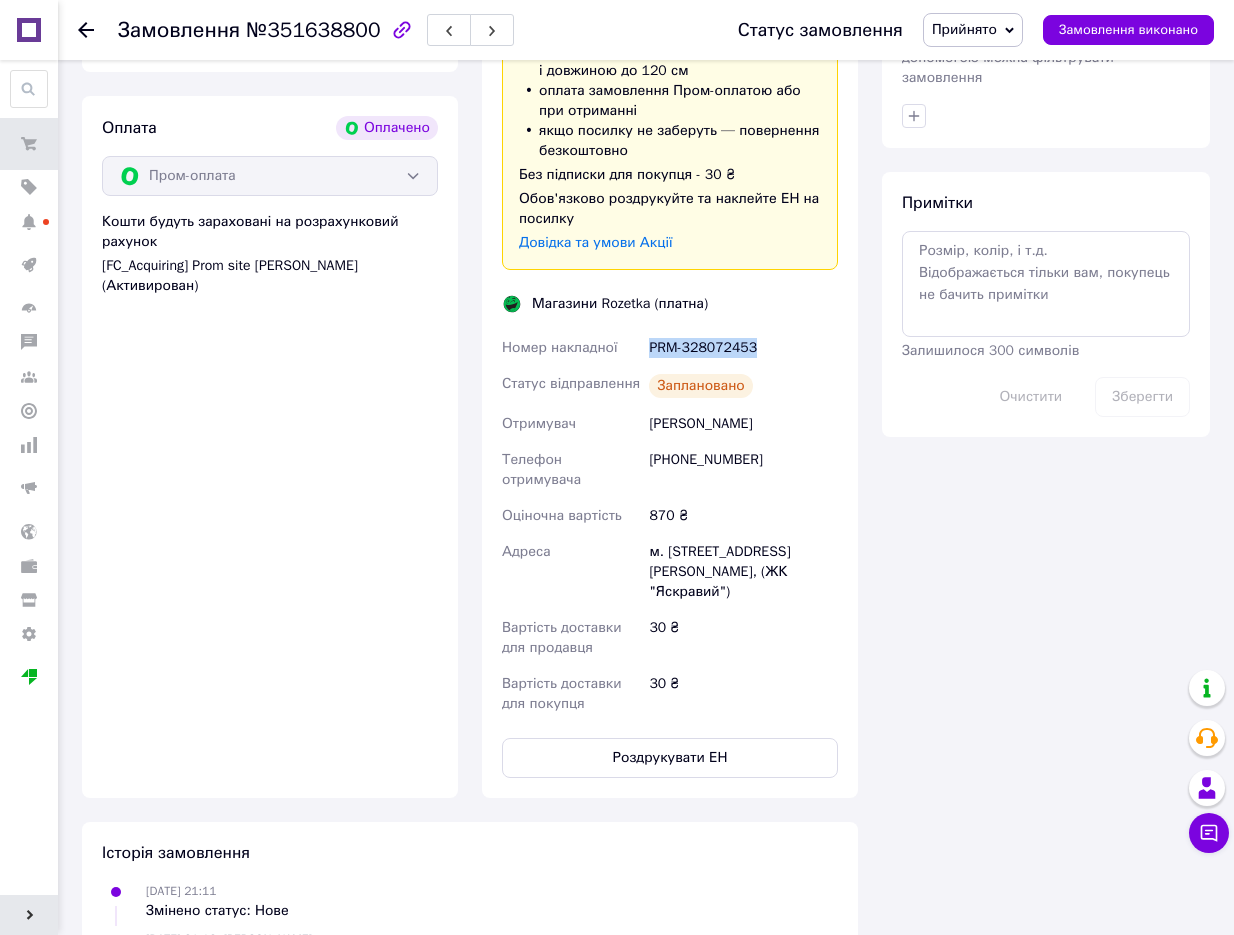drag, startPoint x: 649, startPoint y: 345, endPoint x: 760, endPoint y: 347, distance: 111.01801 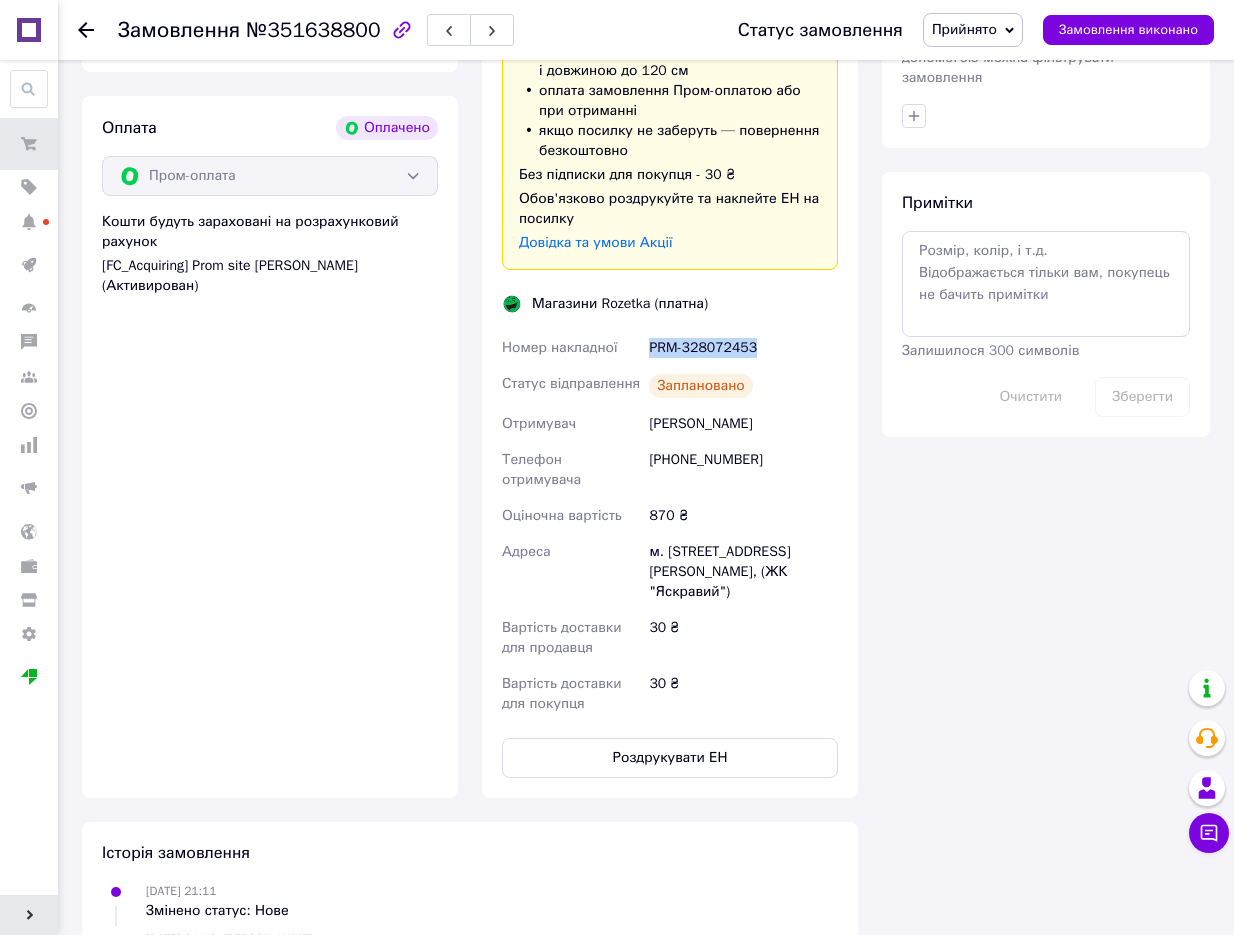copy on "PRM-328072453" 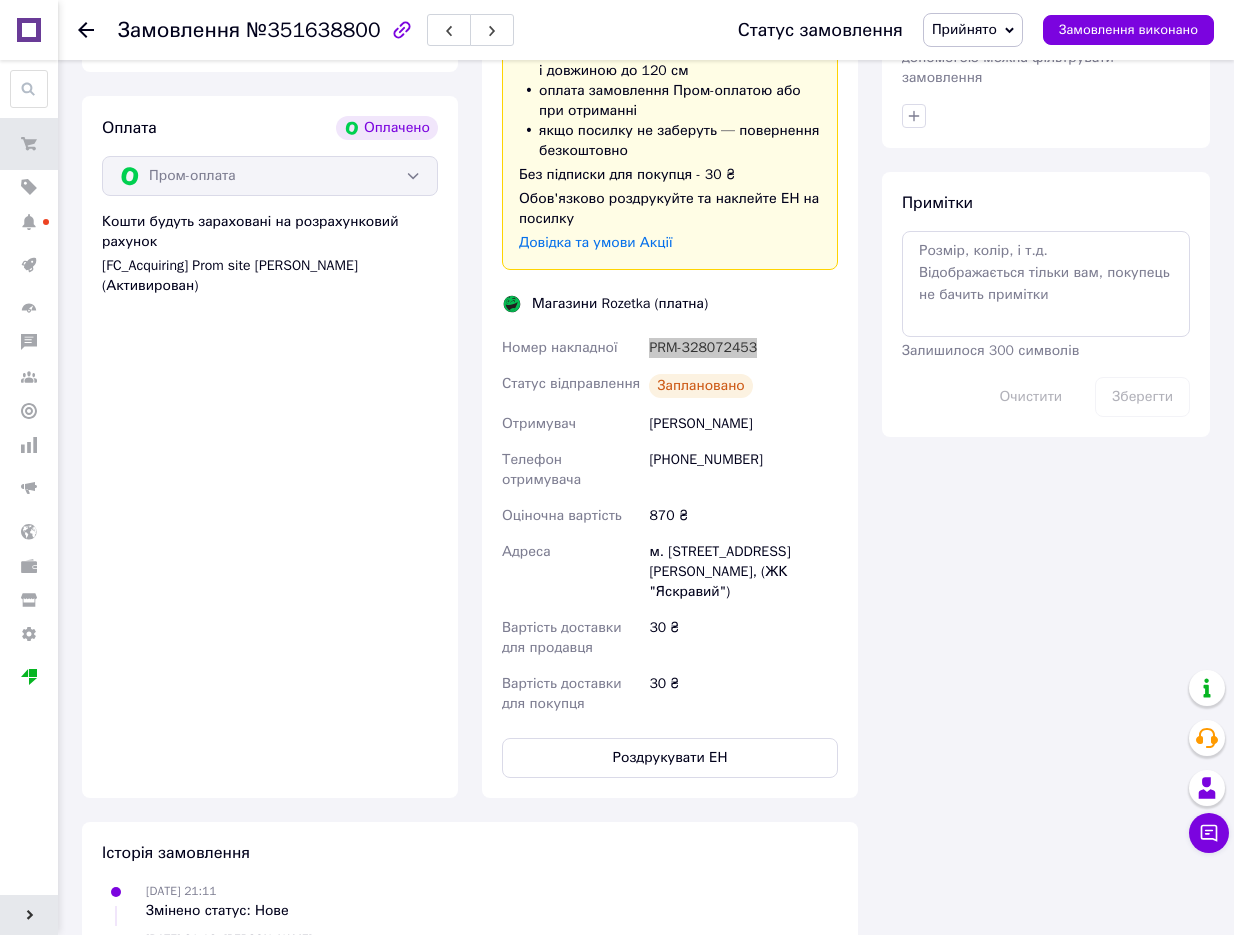 scroll, scrollTop: 297, scrollLeft: 0, axis: vertical 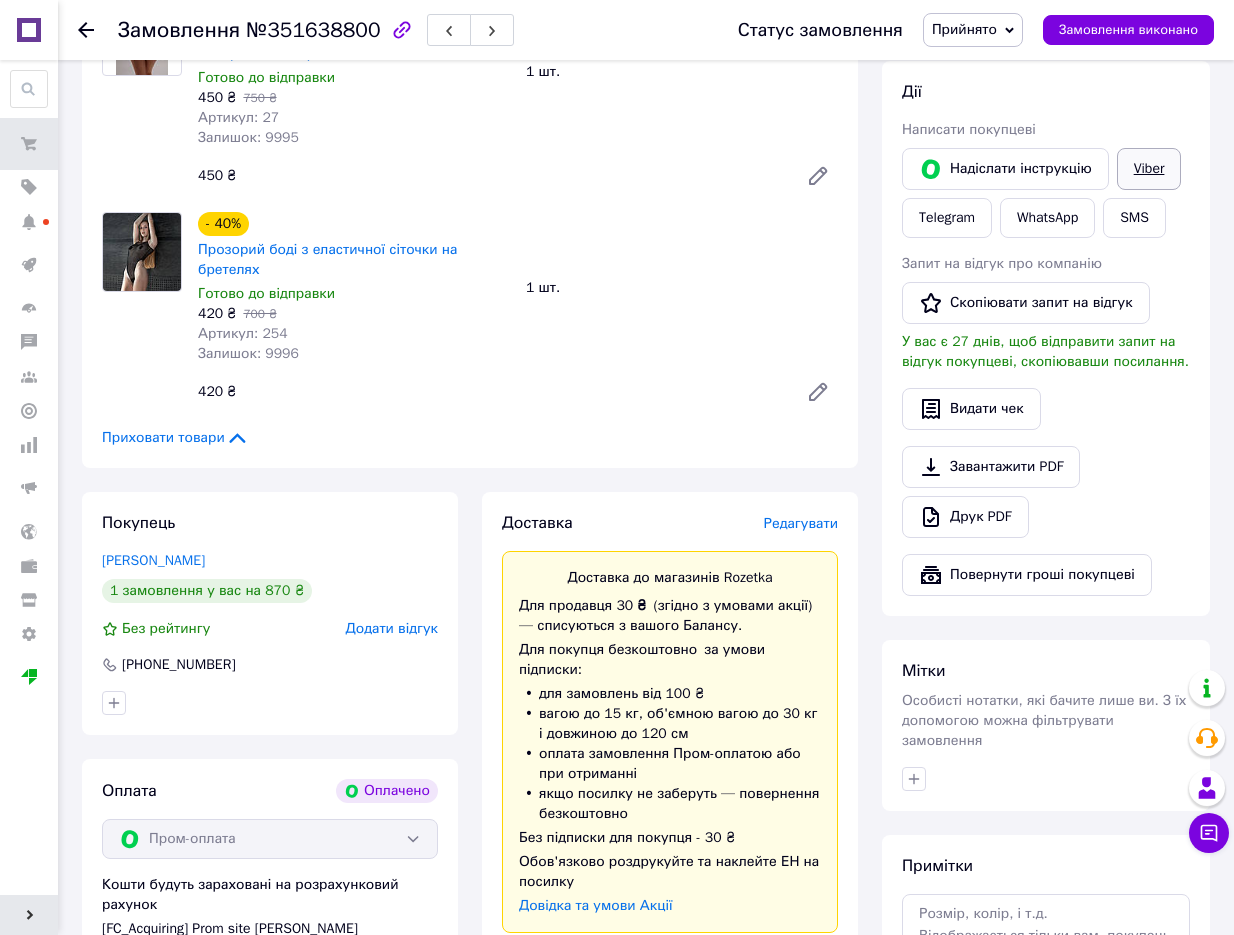 click on "Viber" at bounding box center [1149, 169] 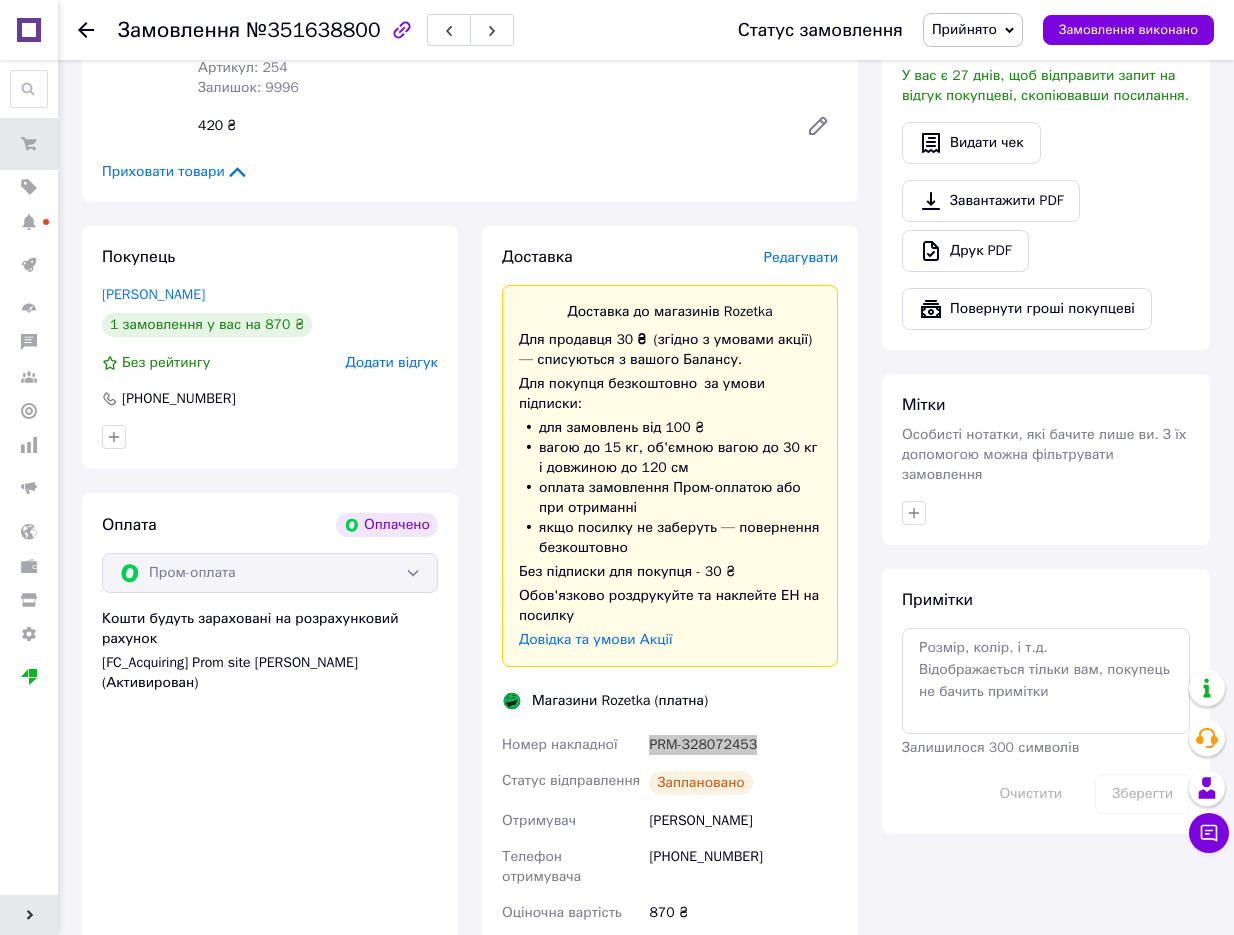 scroll, scrollTop: 567, scrollLeft: 0, axis: vertical 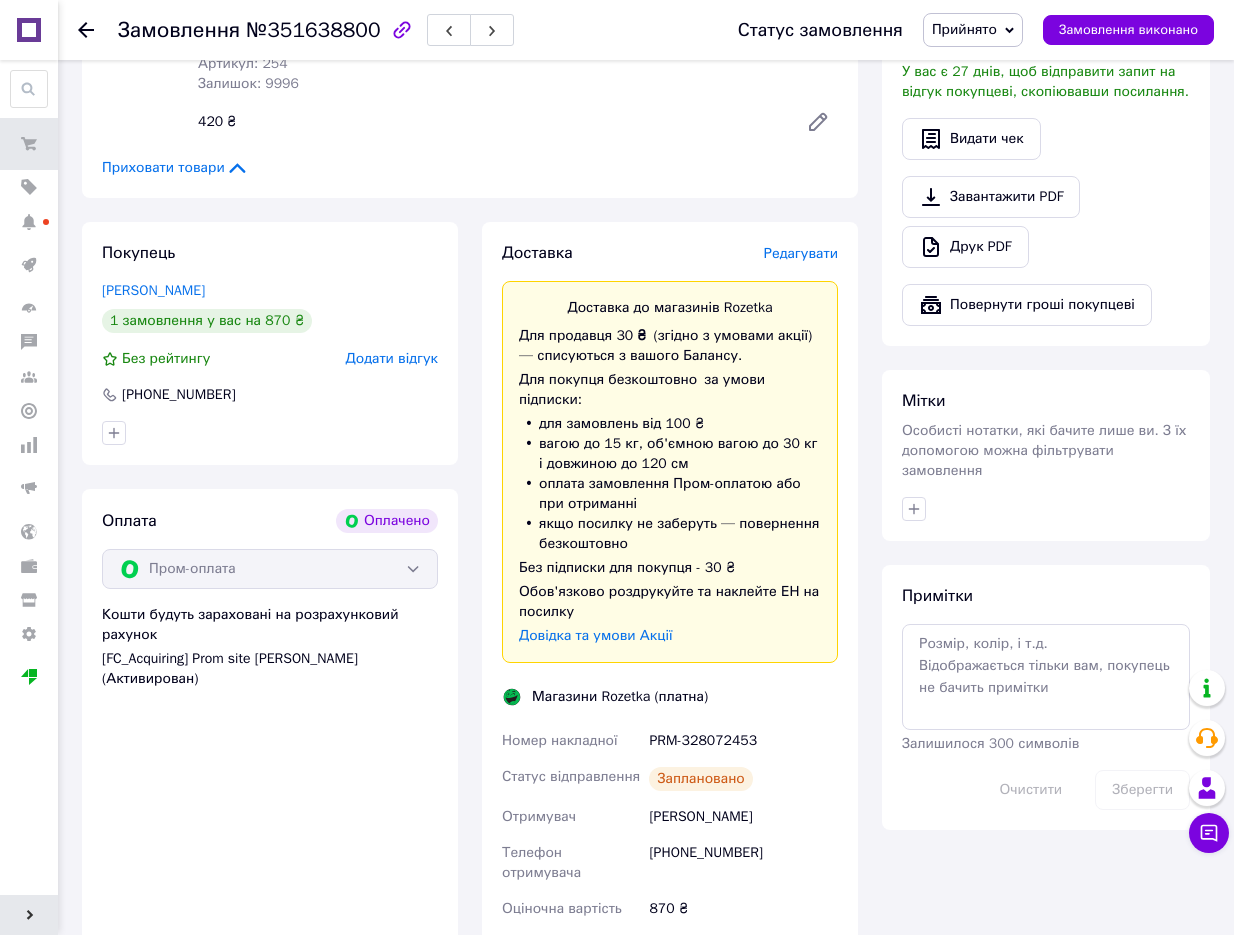 click 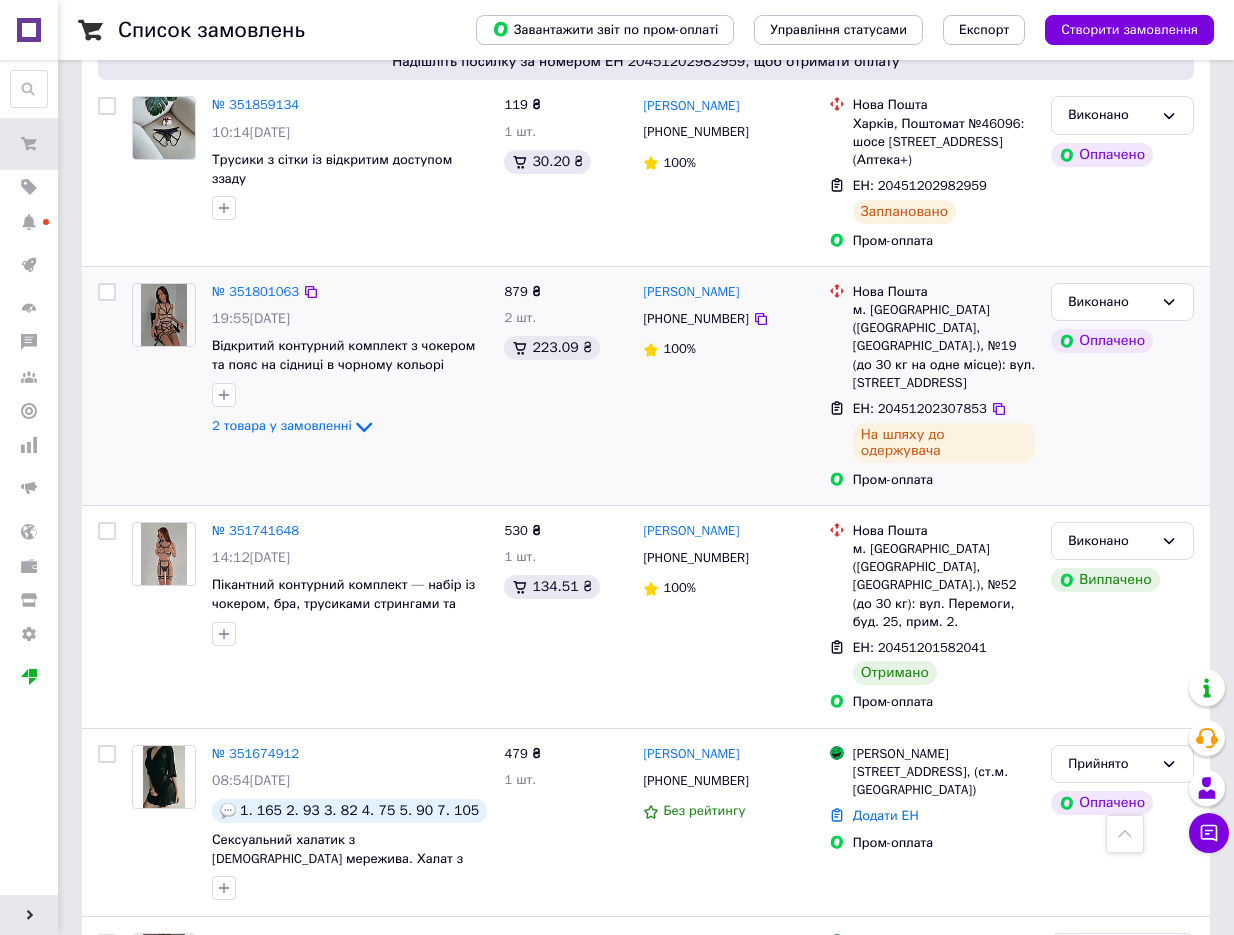 scroll, scrollTop: 1023, scrollLeft: 0, axis: vertical 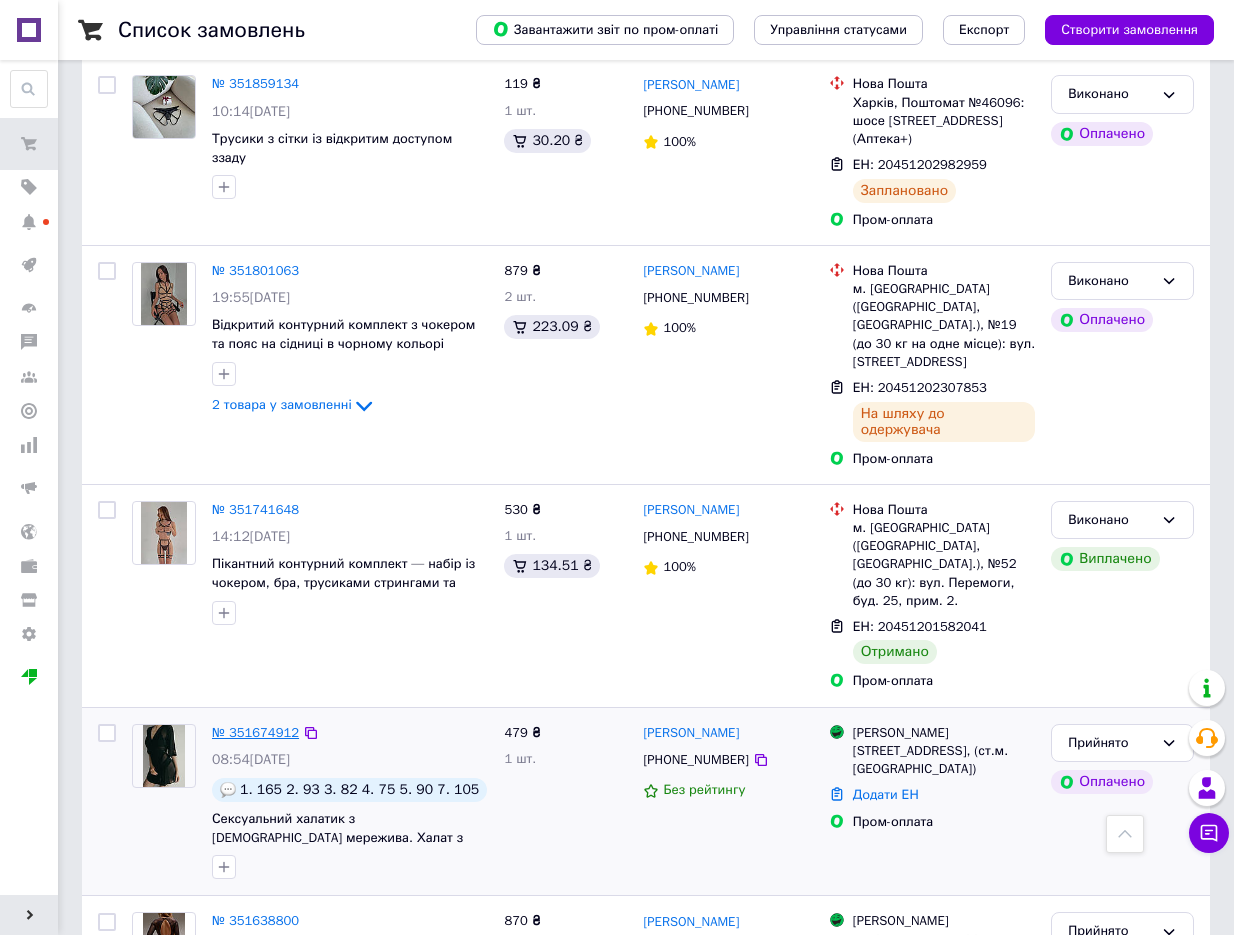 click on "№ 351674912" at bounding box center [255, 732] 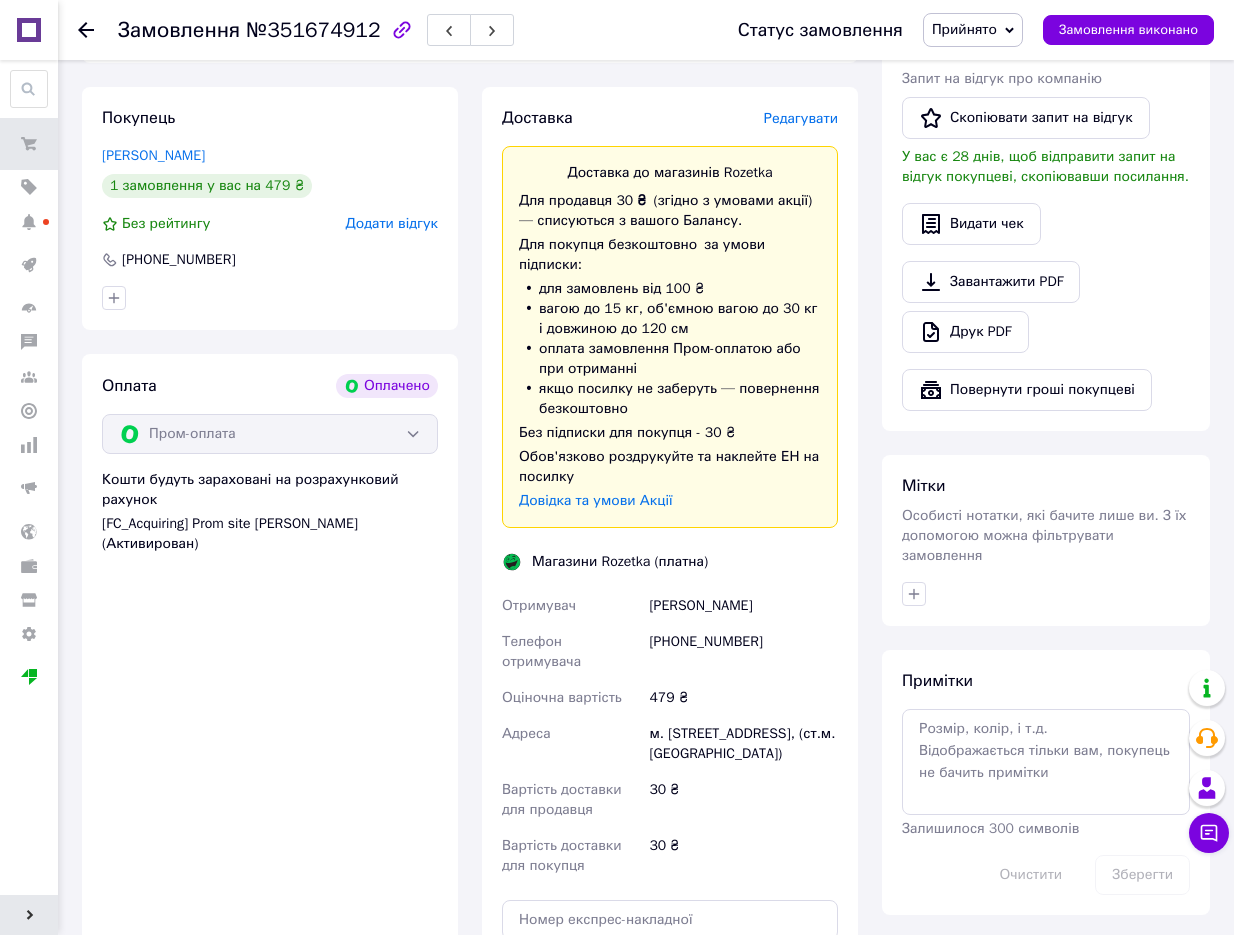 scroll, scrollTop: 404, scrollLeft: 0, axis: vertical 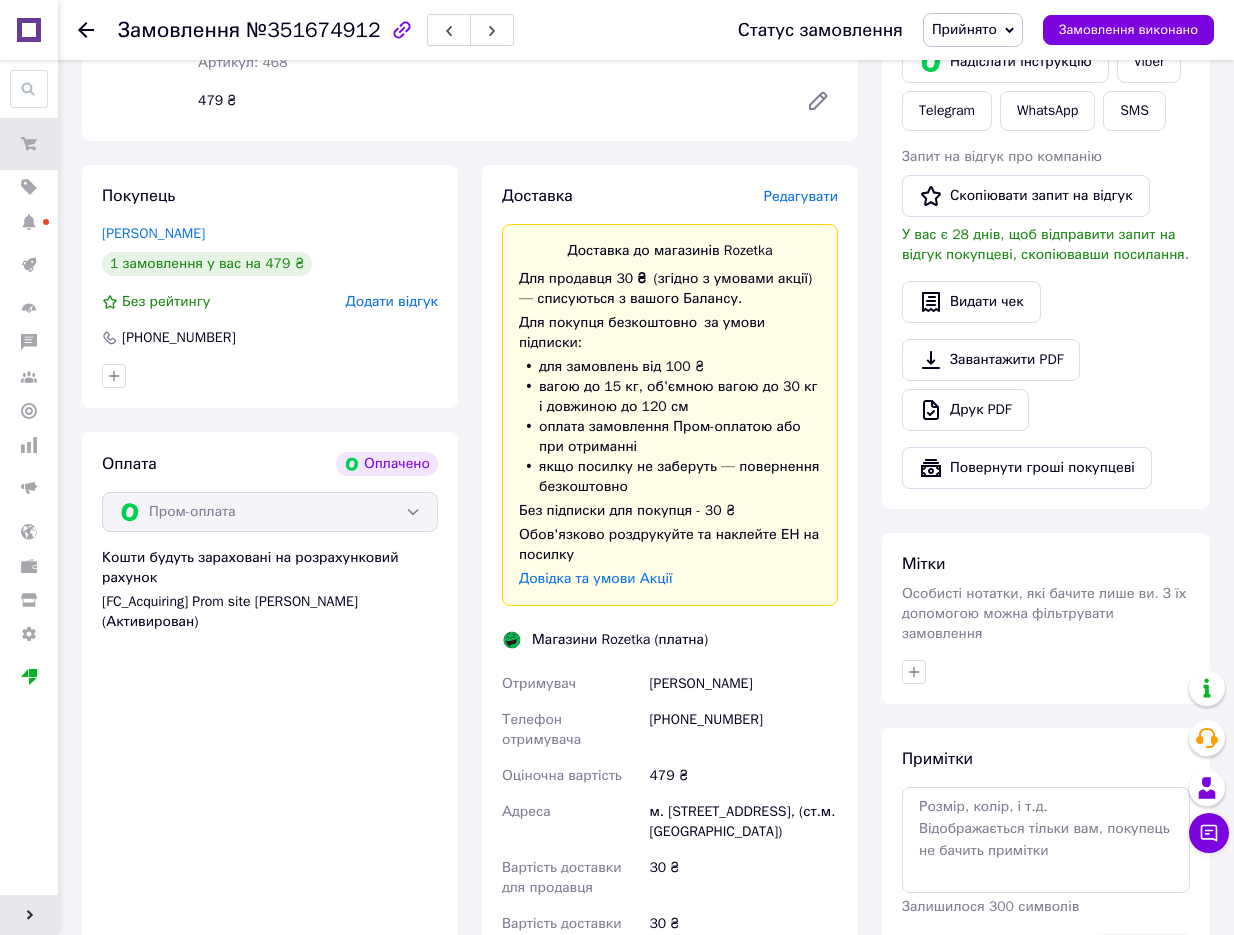 click on "Редагувати" at bounding box center [801, 196] 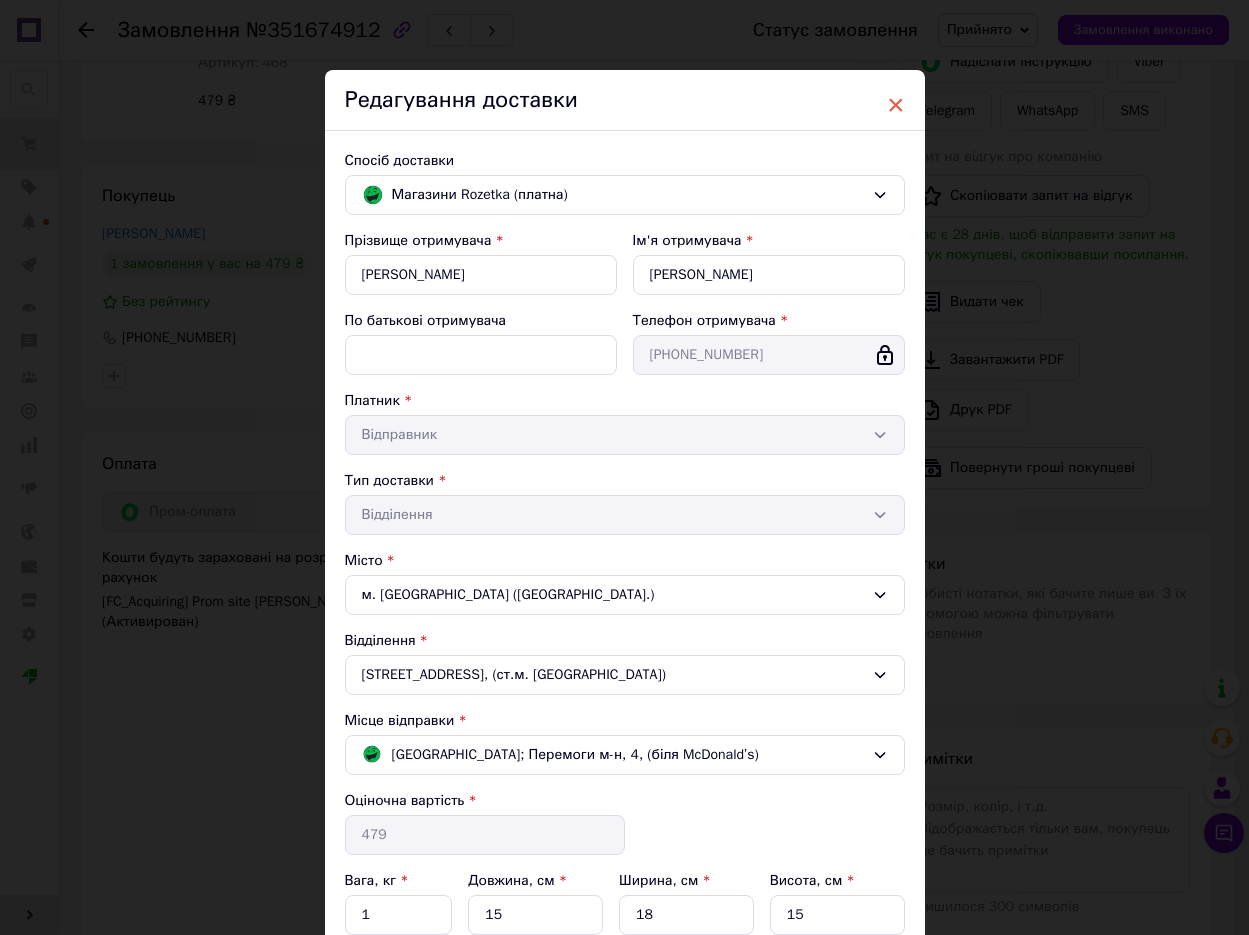 click on "×" at bounding box center [896, 105] 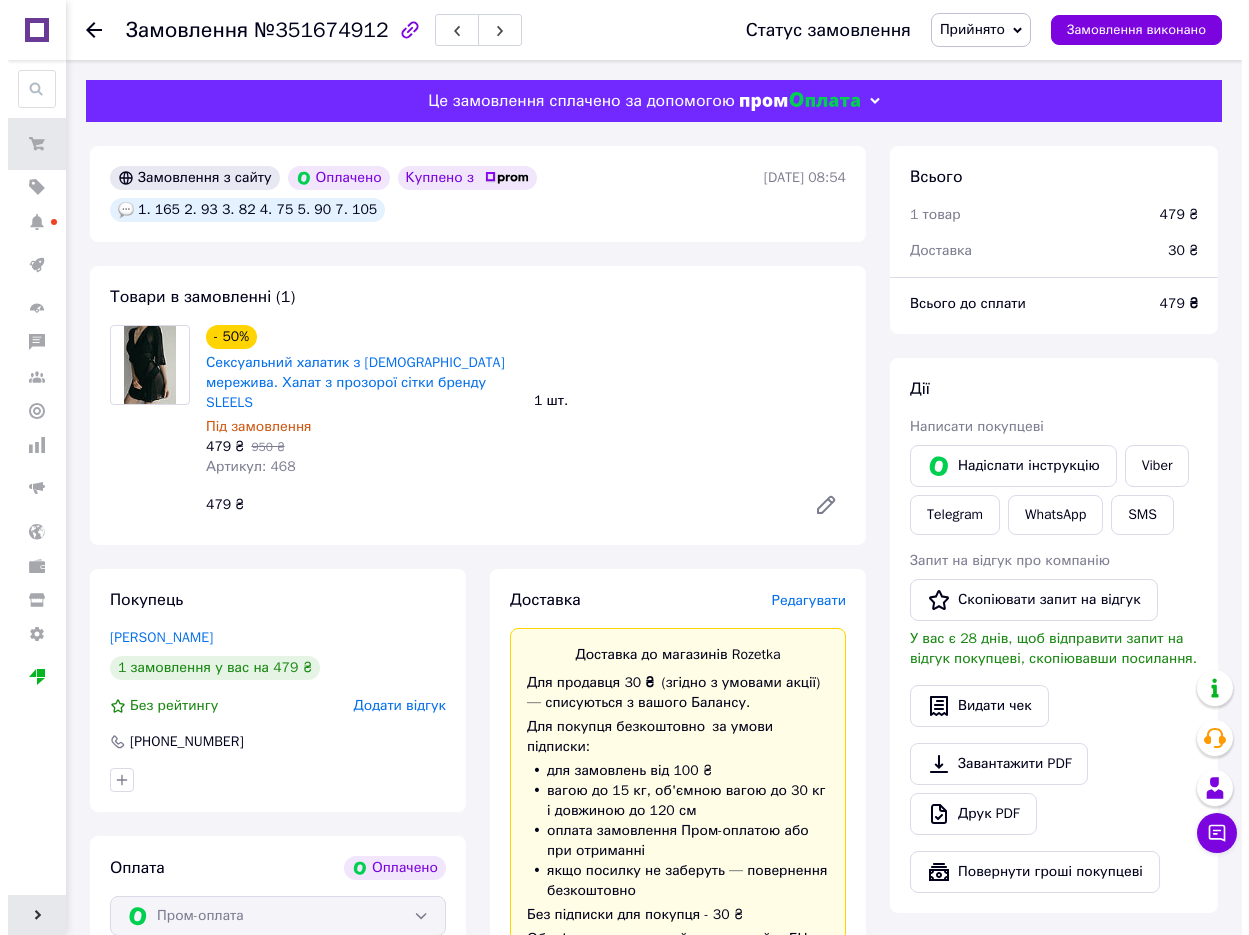 scroll, scrollTop: 4, scrollLeft: 0, axis: vertical 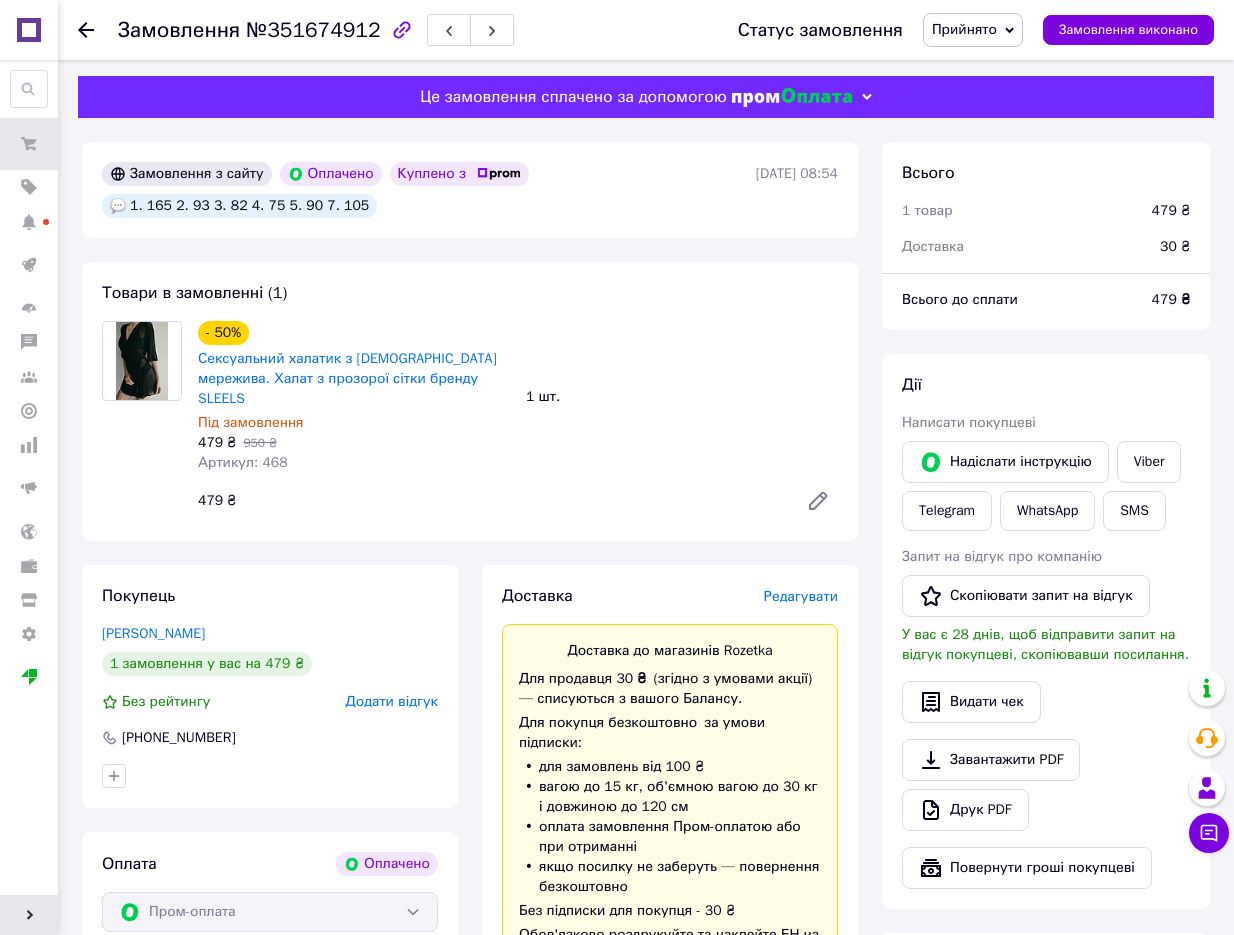 click on "Редагувати" at bounding box center [801, 596] 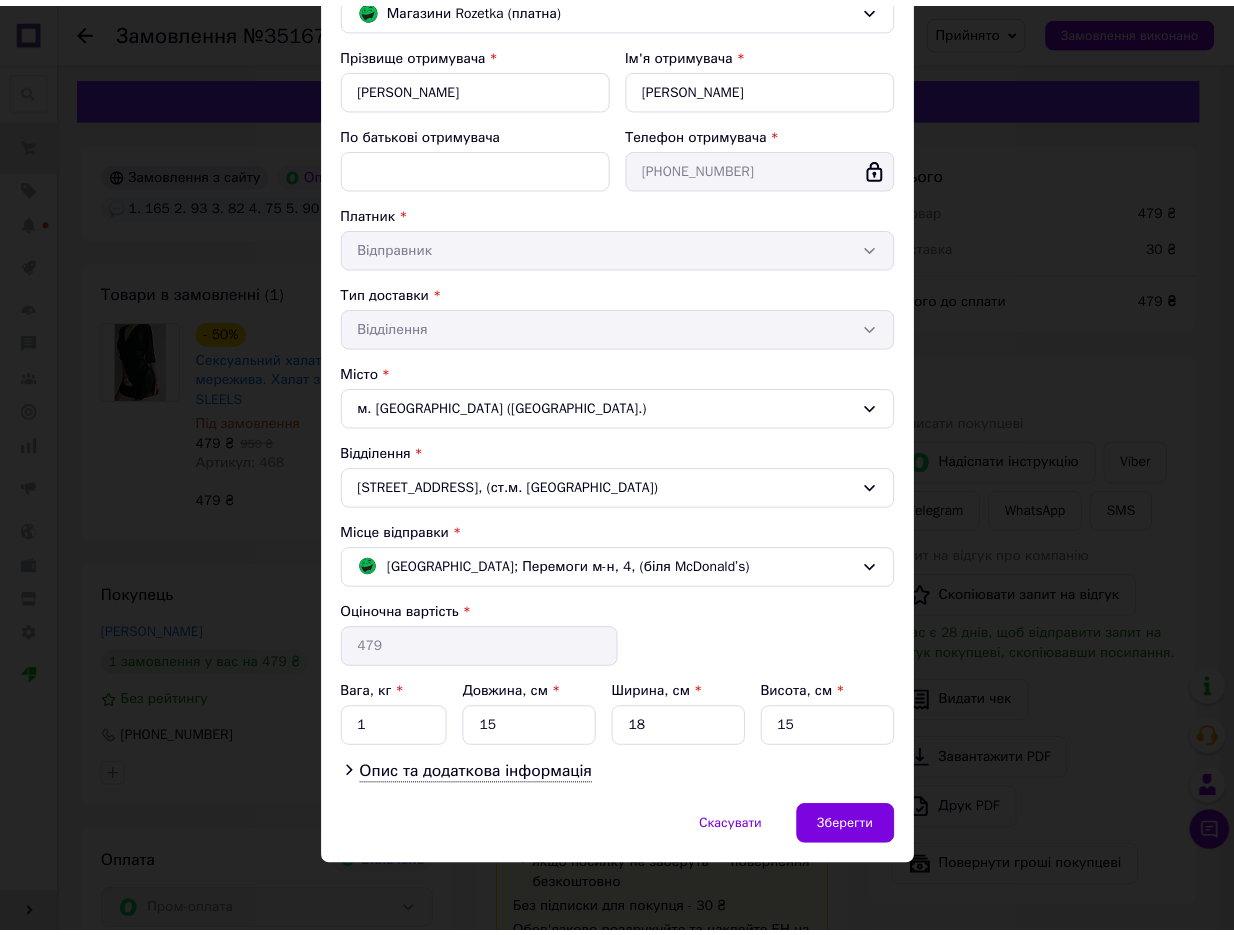 scroll, scrollTop: 189, scrollLeft: 0, axis: vertical 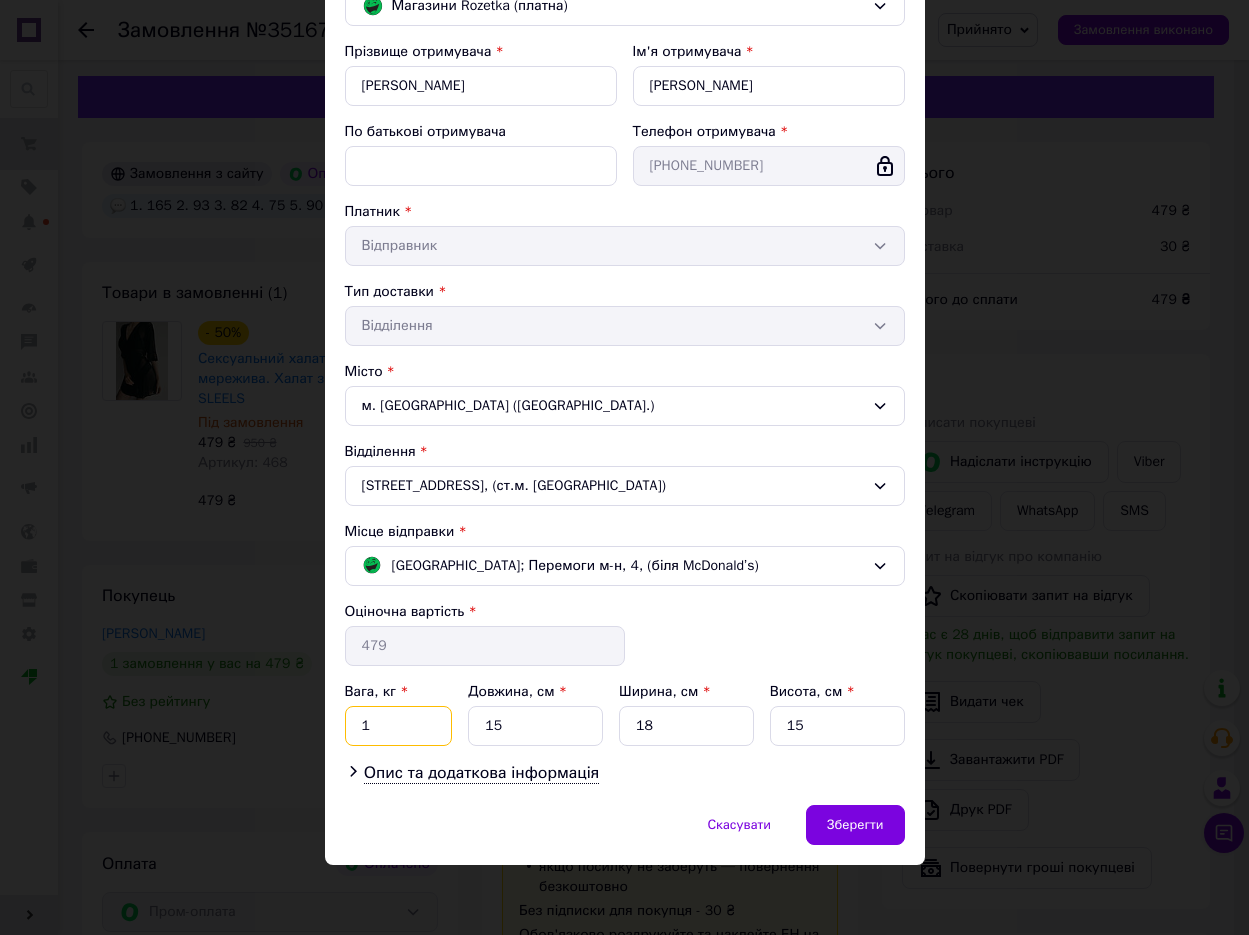 click on "1" at bounding box center [399, 726] 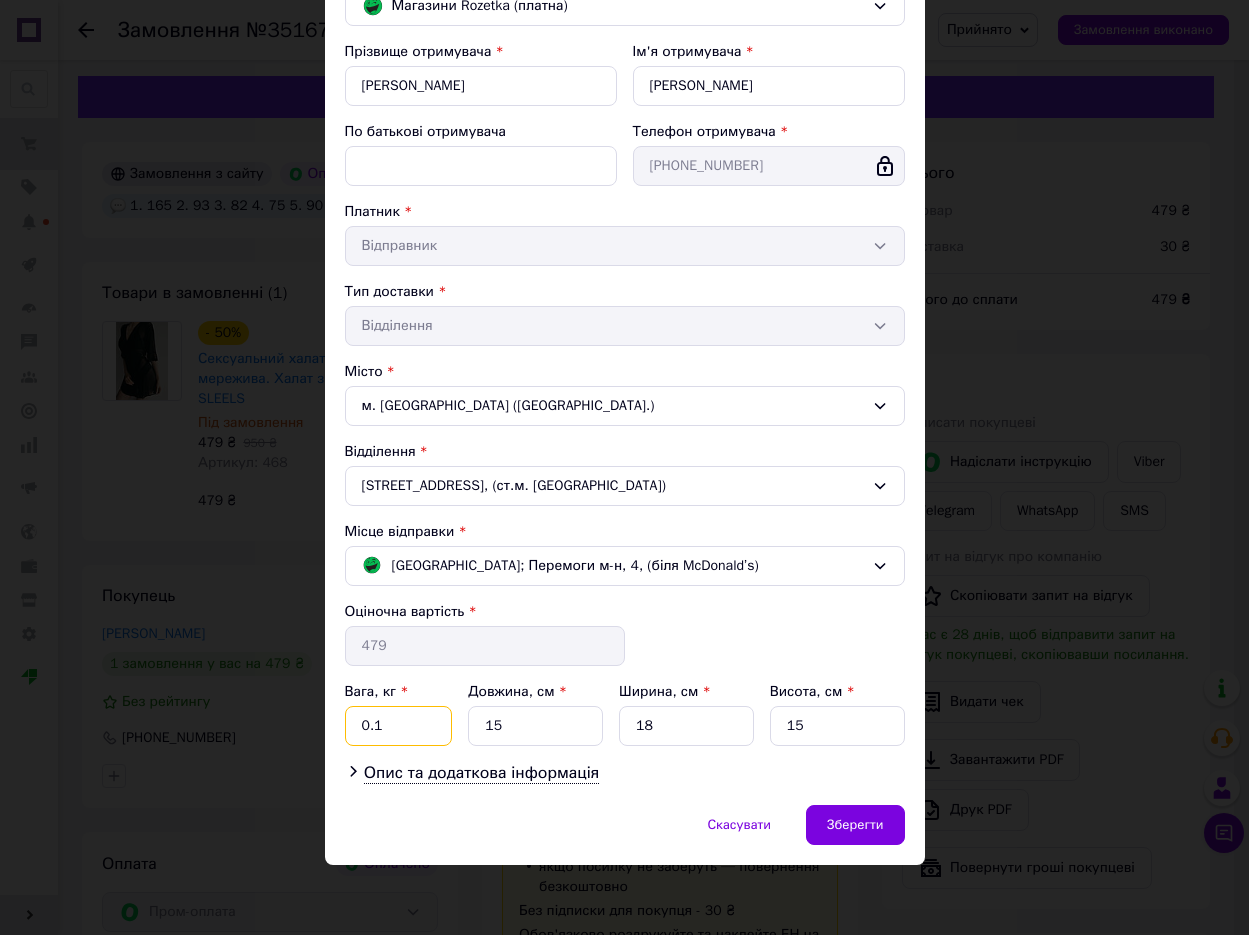 click on "0.1" at bounding box center (399, 726) 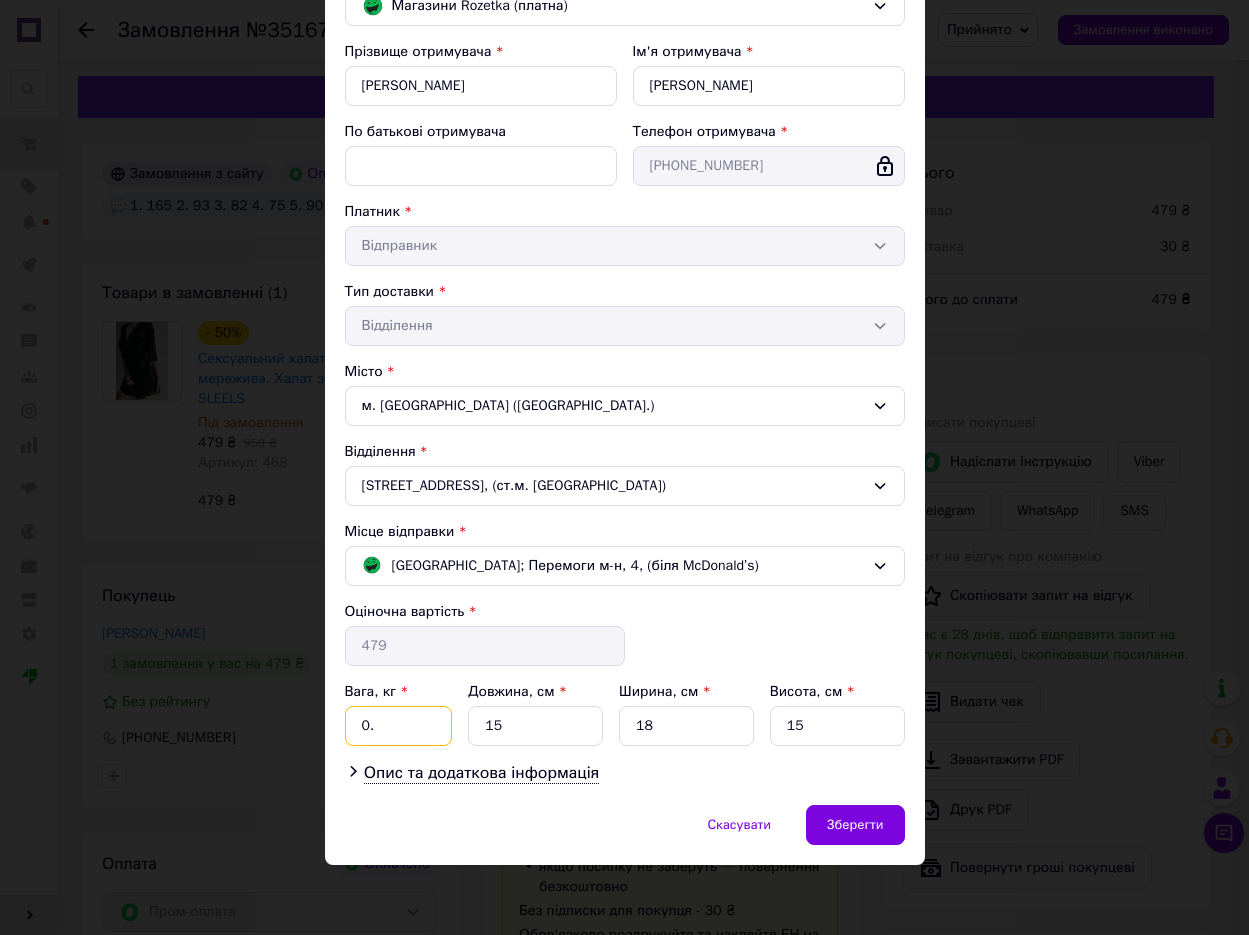 type on "0.5" 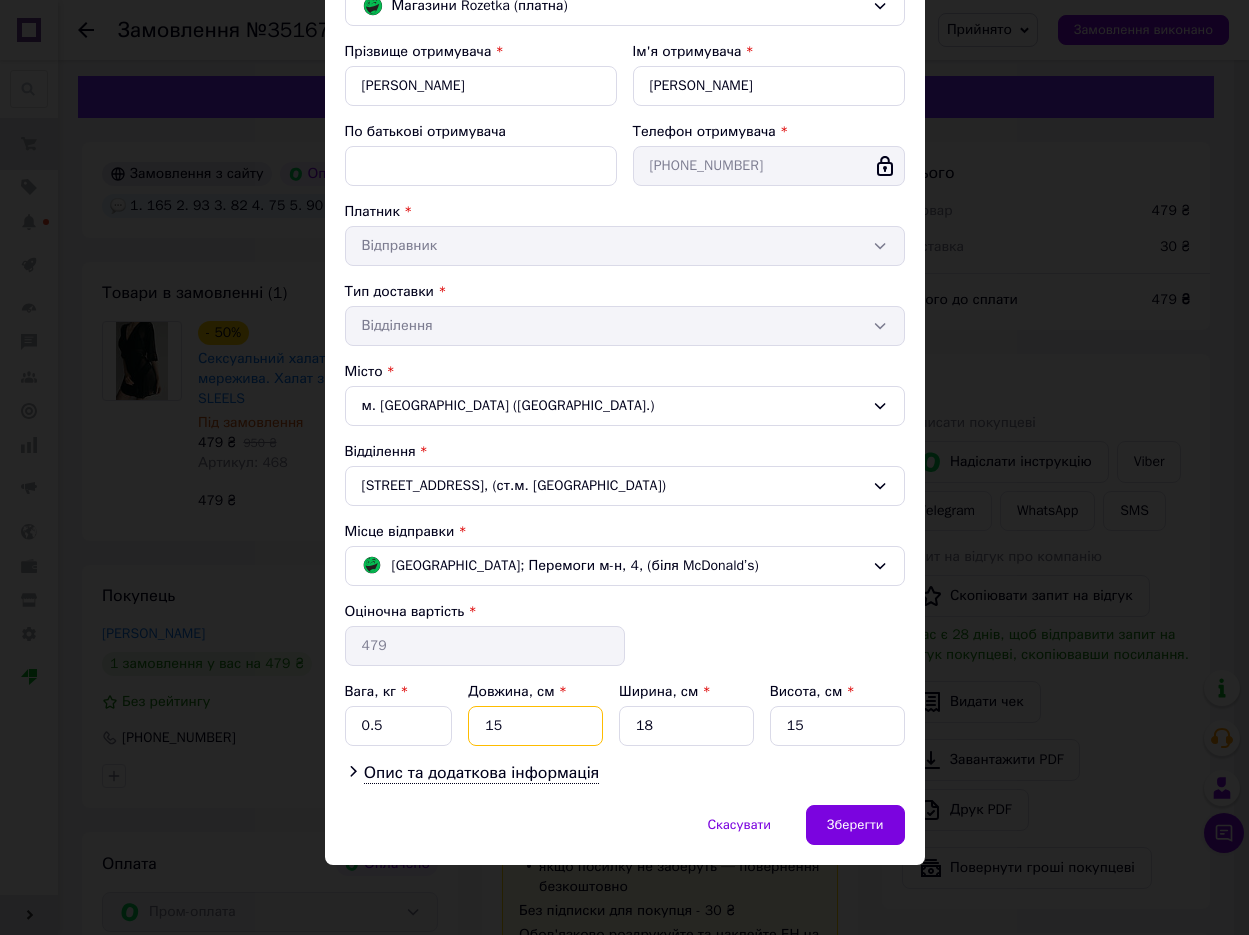 click on "15" at bounding box center [535, 726] 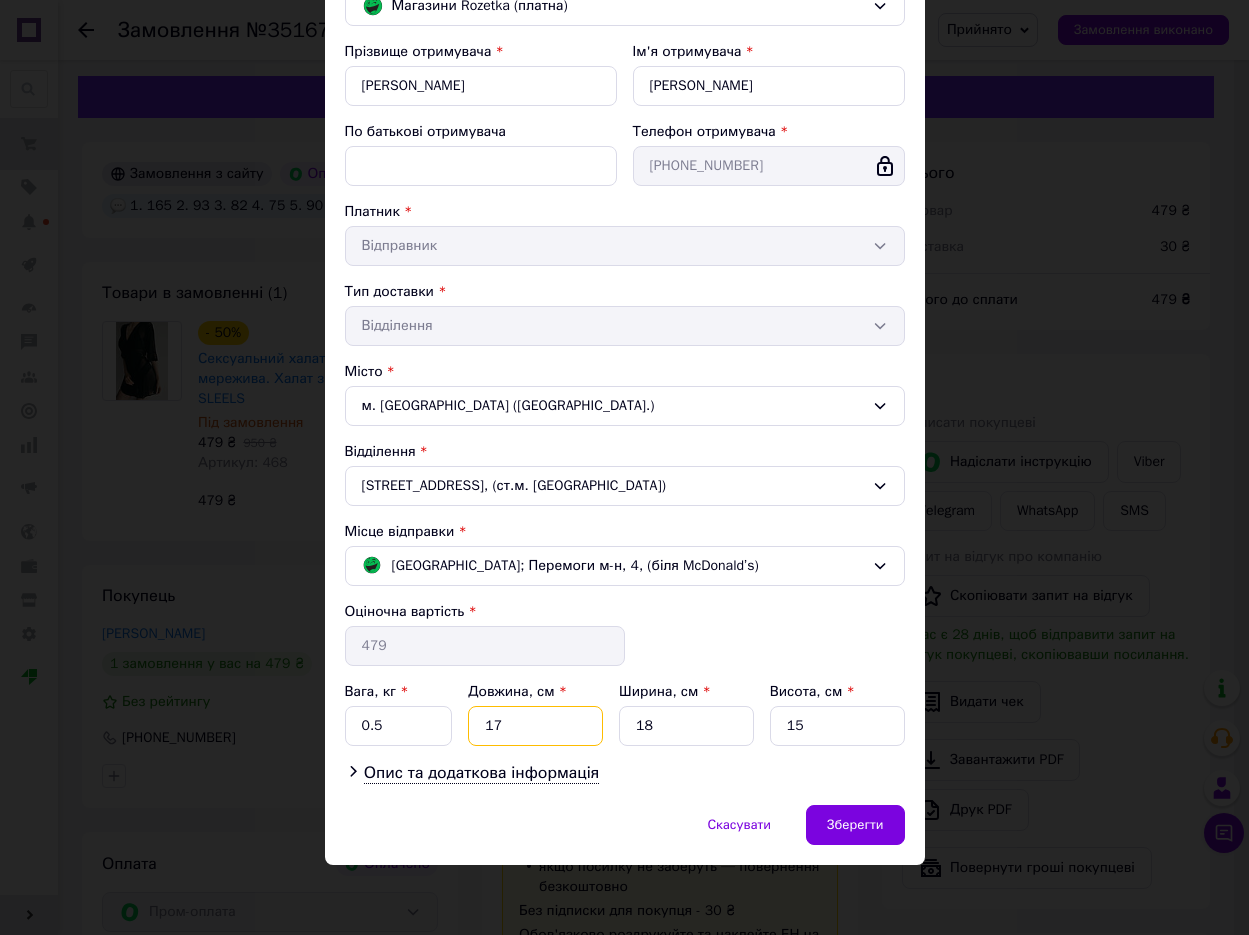 type on "17" 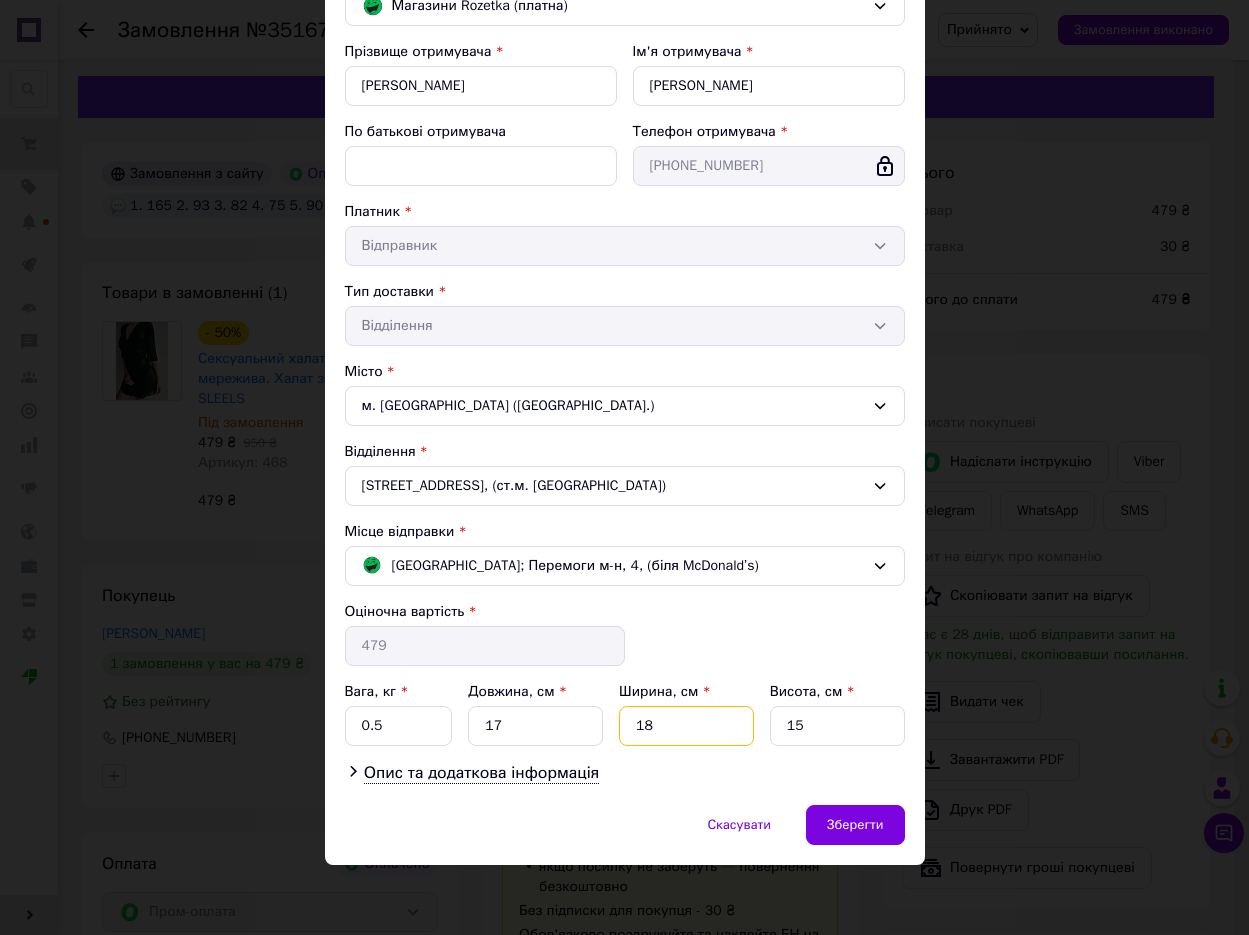 click on "18" at bounding box center (686, 726) 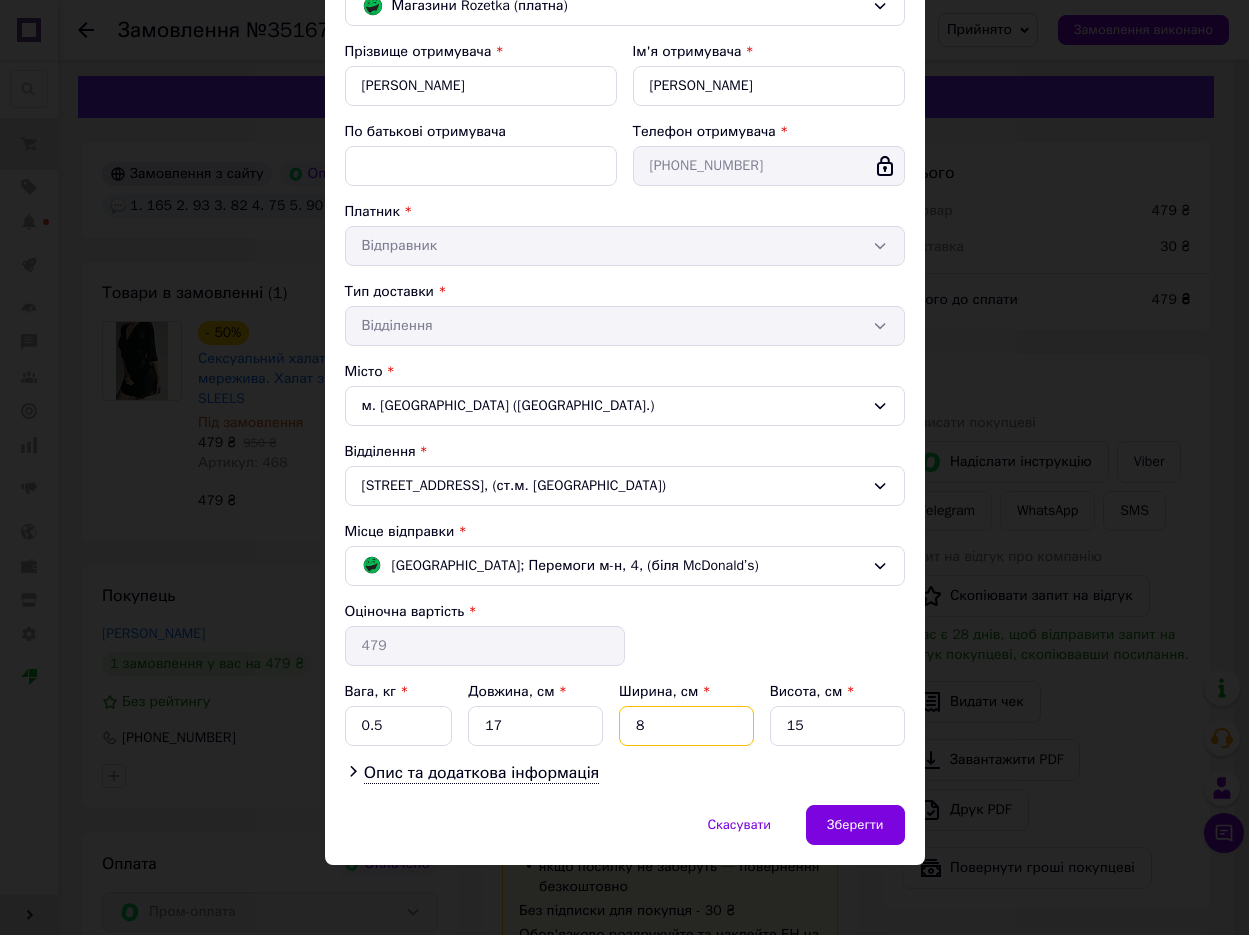 type on "8" 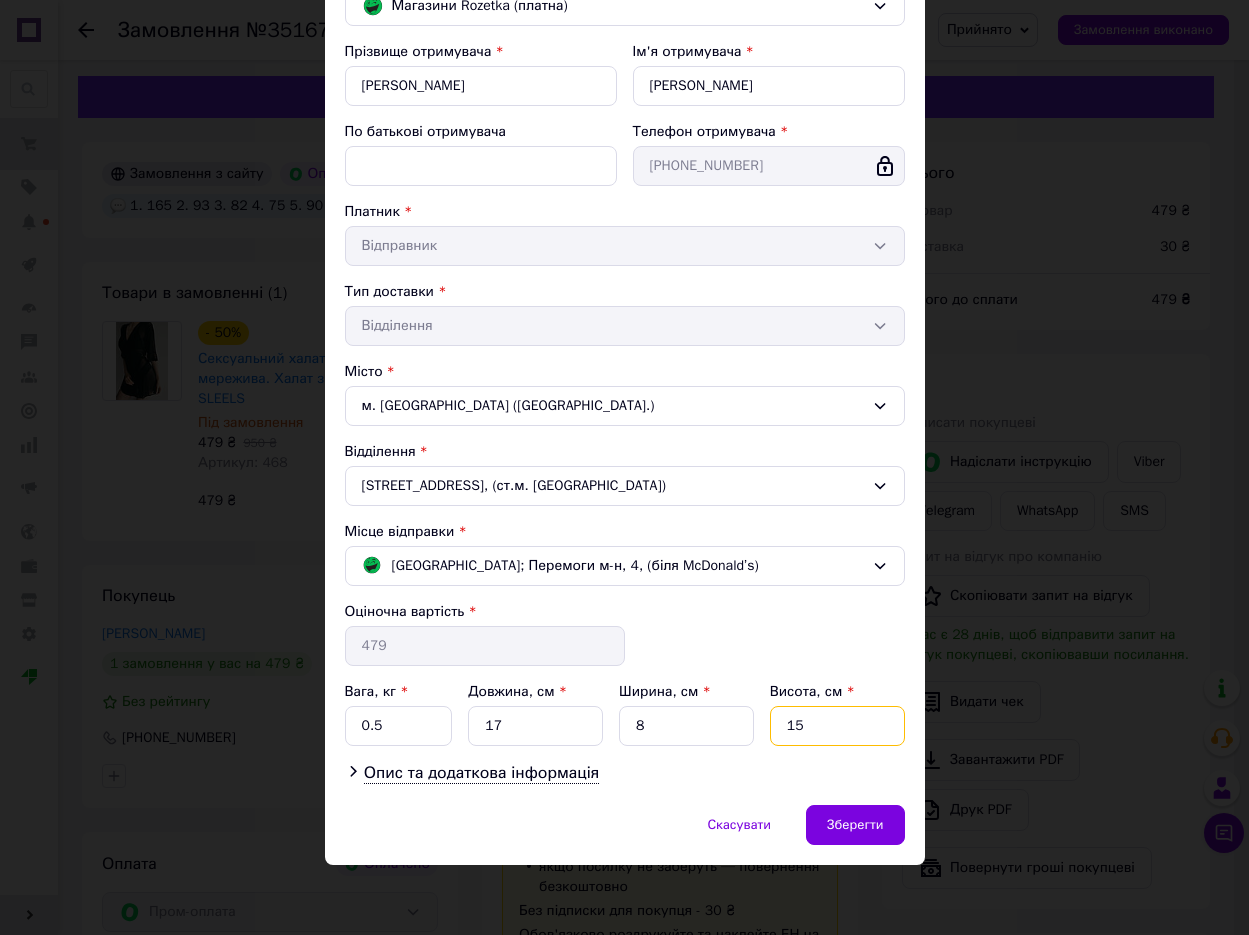 click on "15" at bounding box center (837, 726) 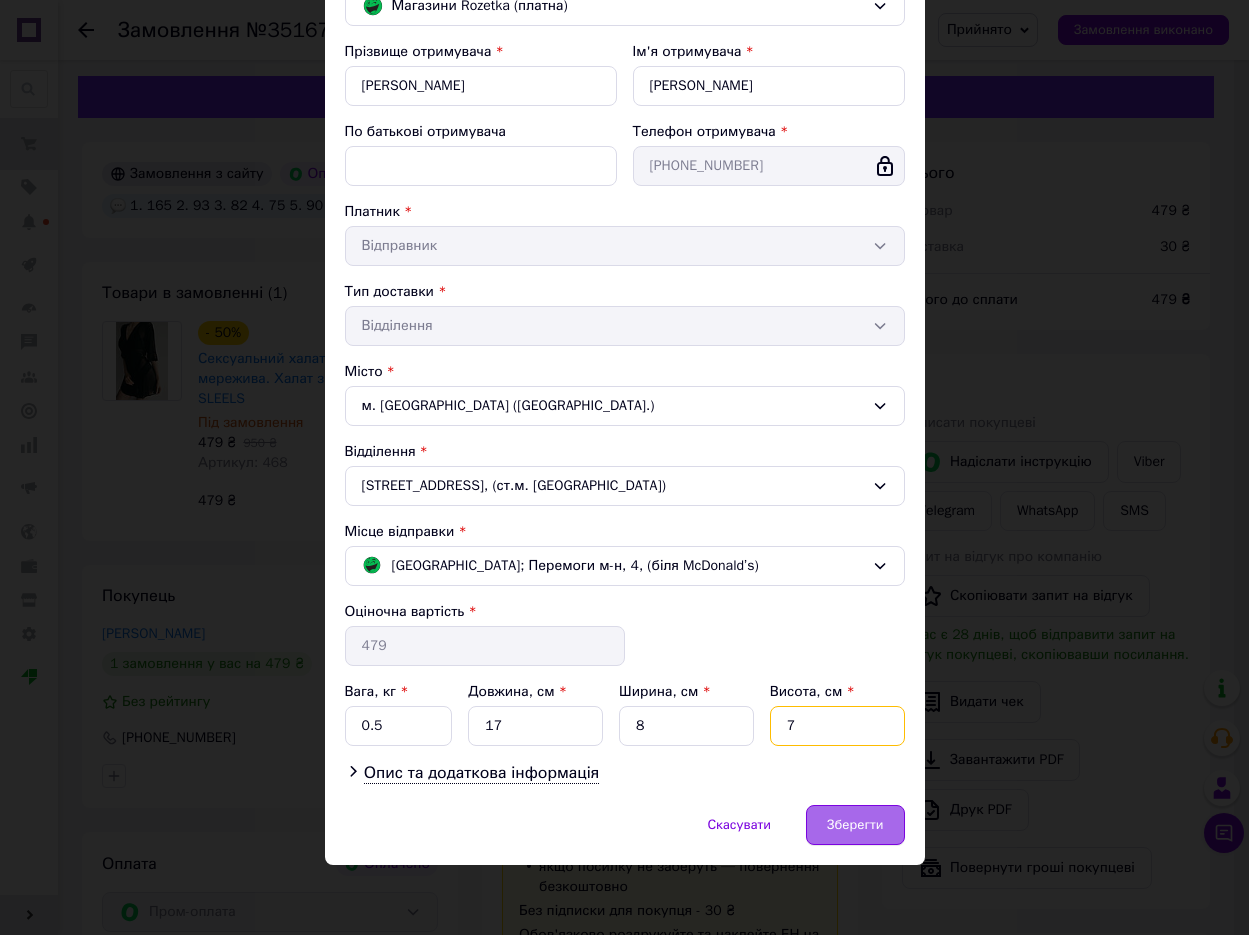 type on "7" 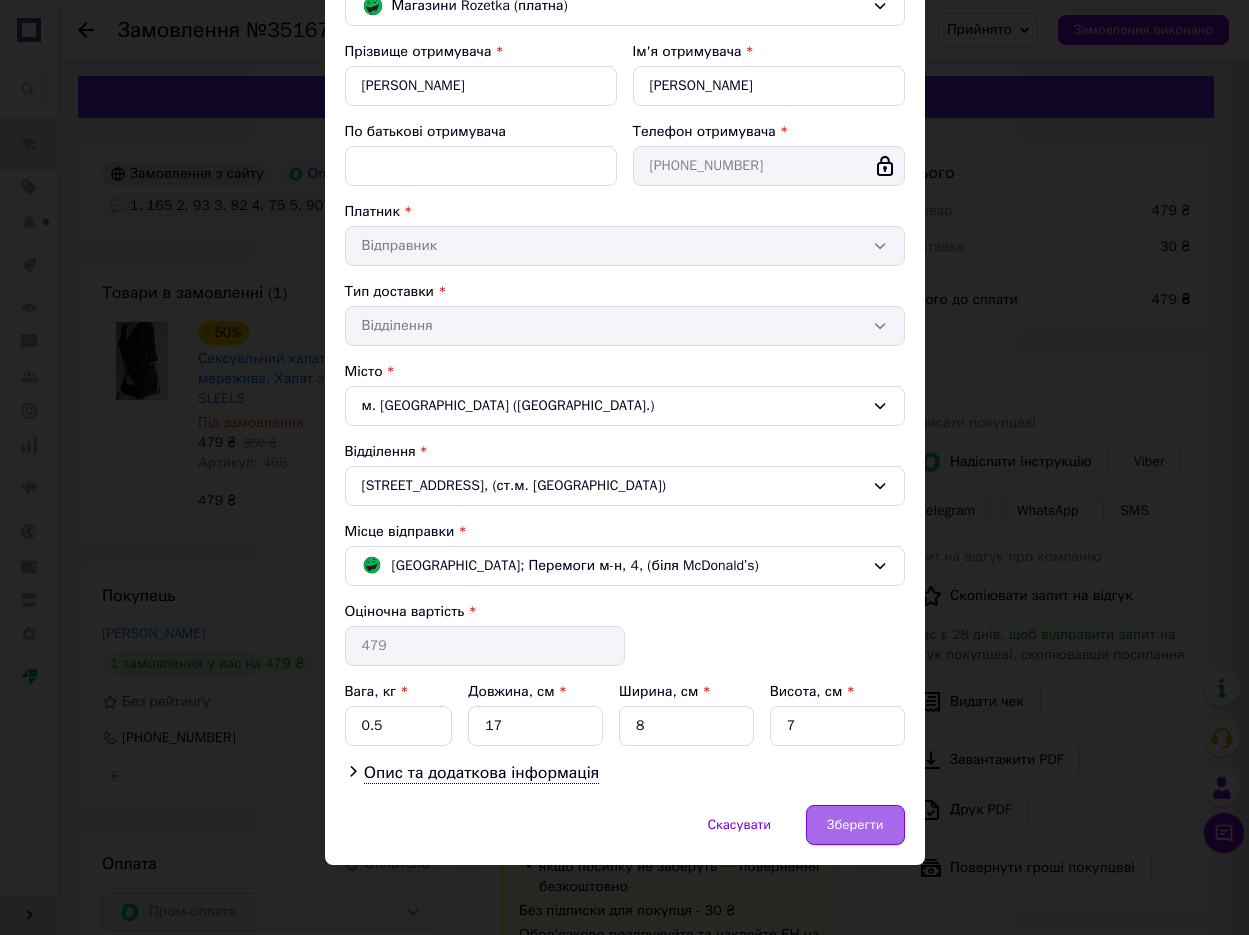click on "Зберегти" at bounding box center (855, 825) 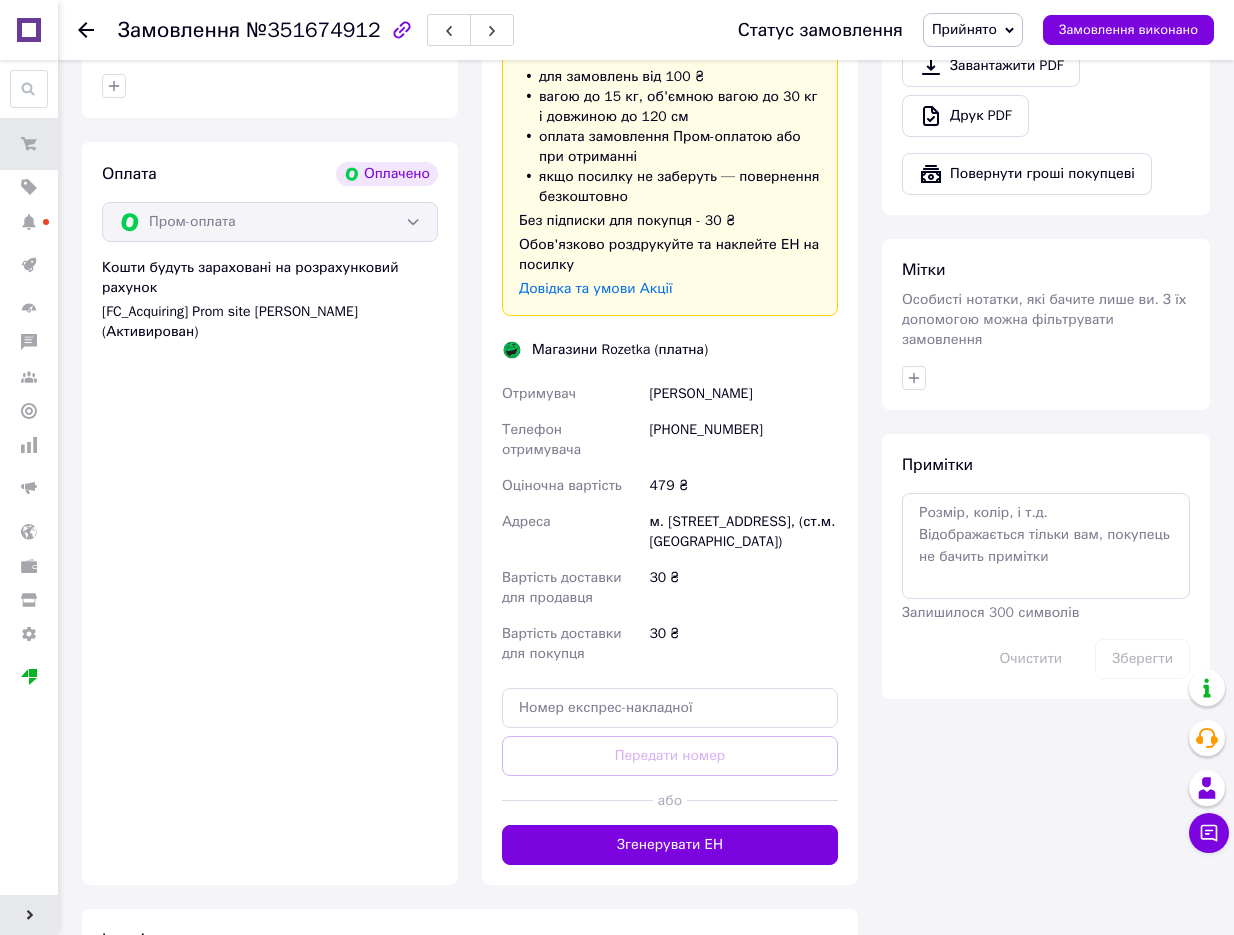 scroll, scrollTop: 766, scrollLeft: 0, axis: vertical 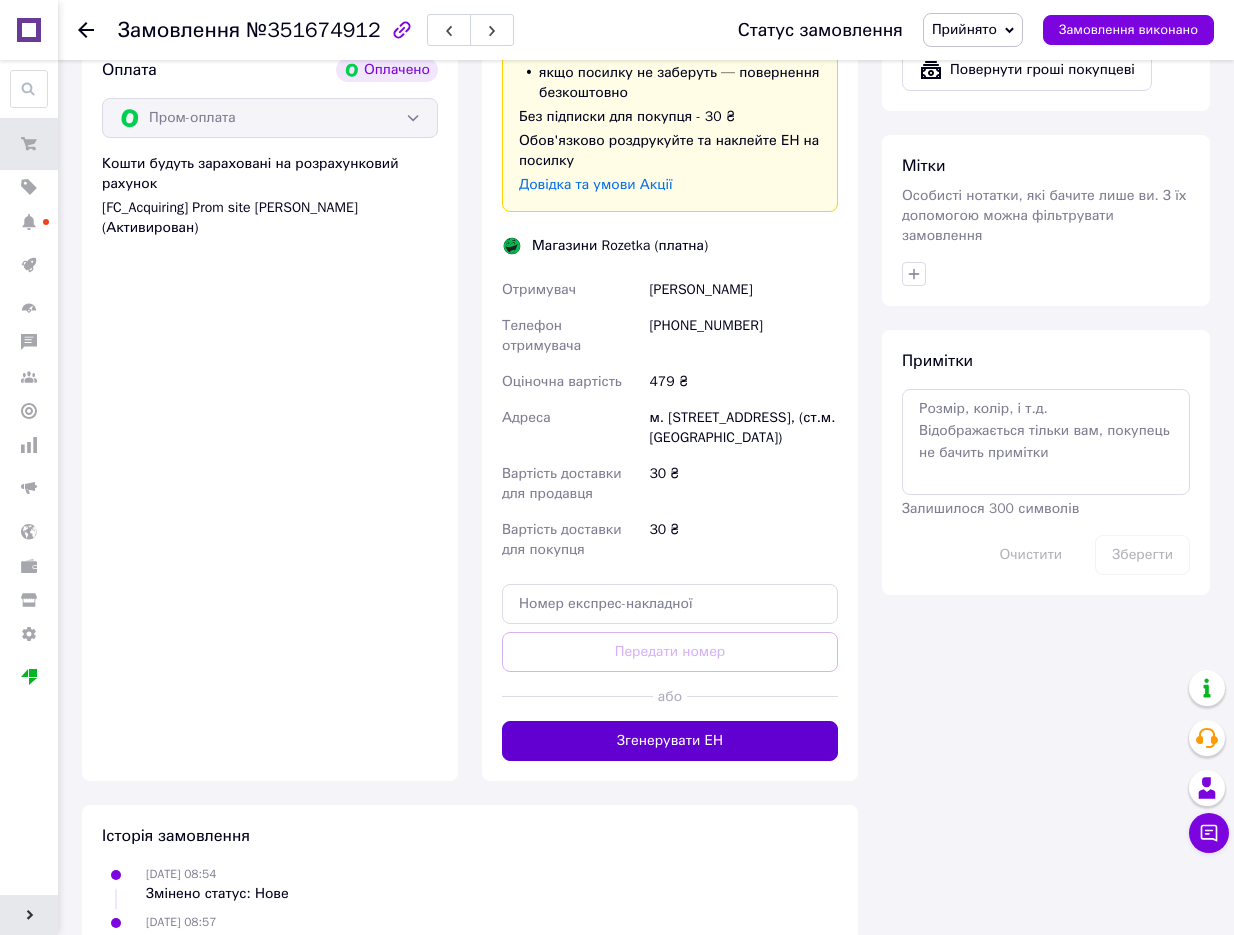 click on "Згенерувати ЕН" at bounding box center (670, 741) 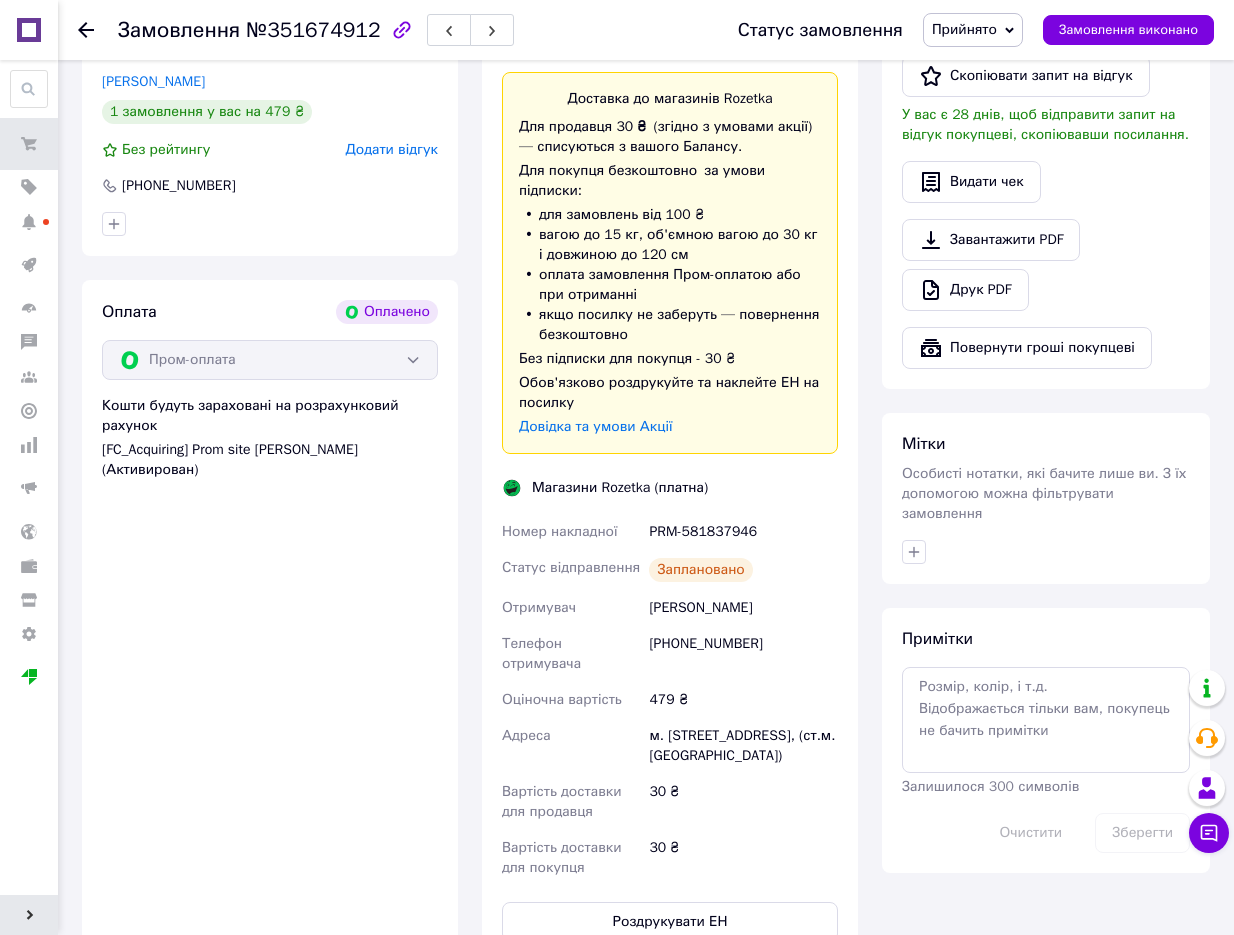 scroll, scrollTop: 721, scrollLeft: 0, axis: vertical 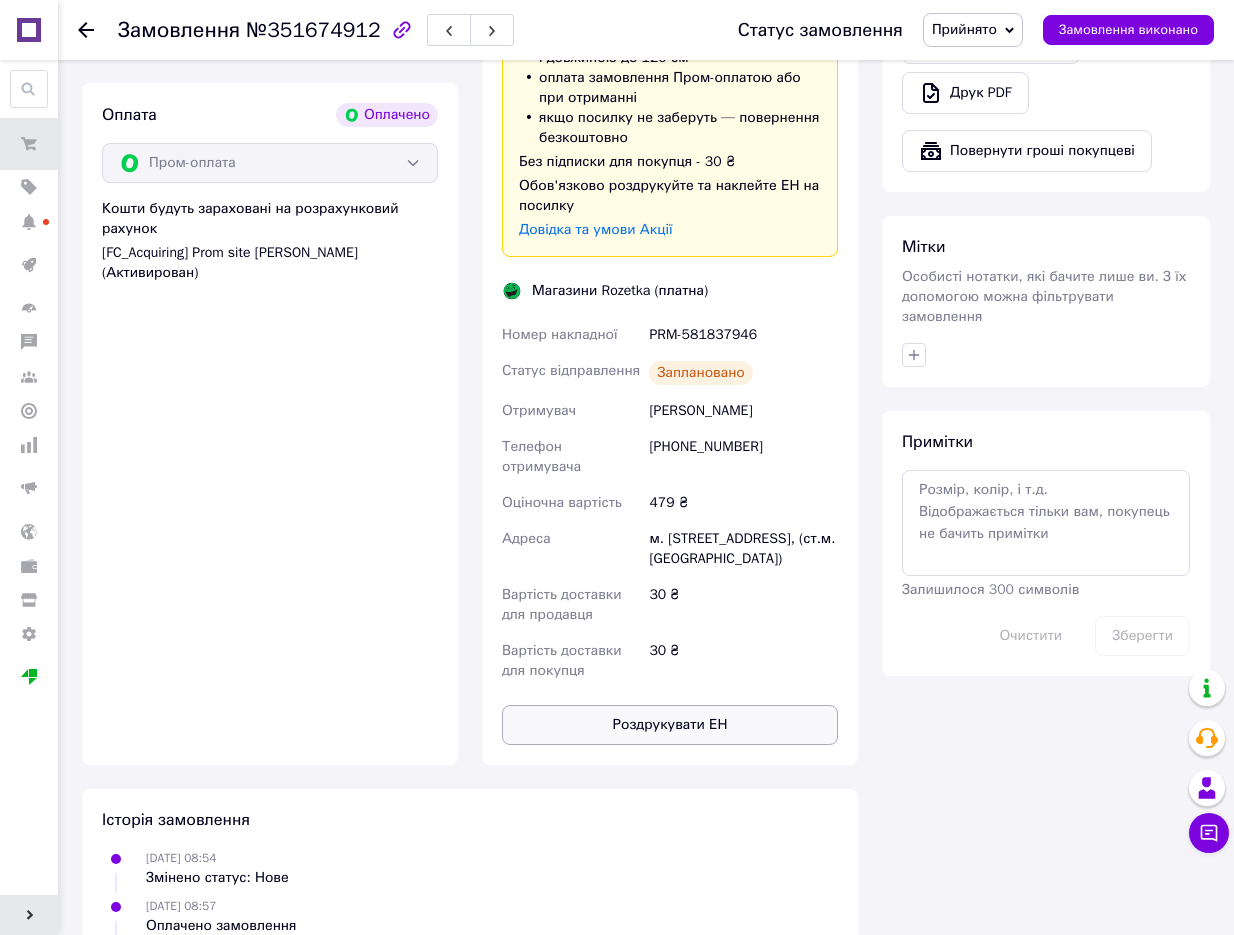 click on "Роздрукувати ЕН" at bounding box center [670, 725] 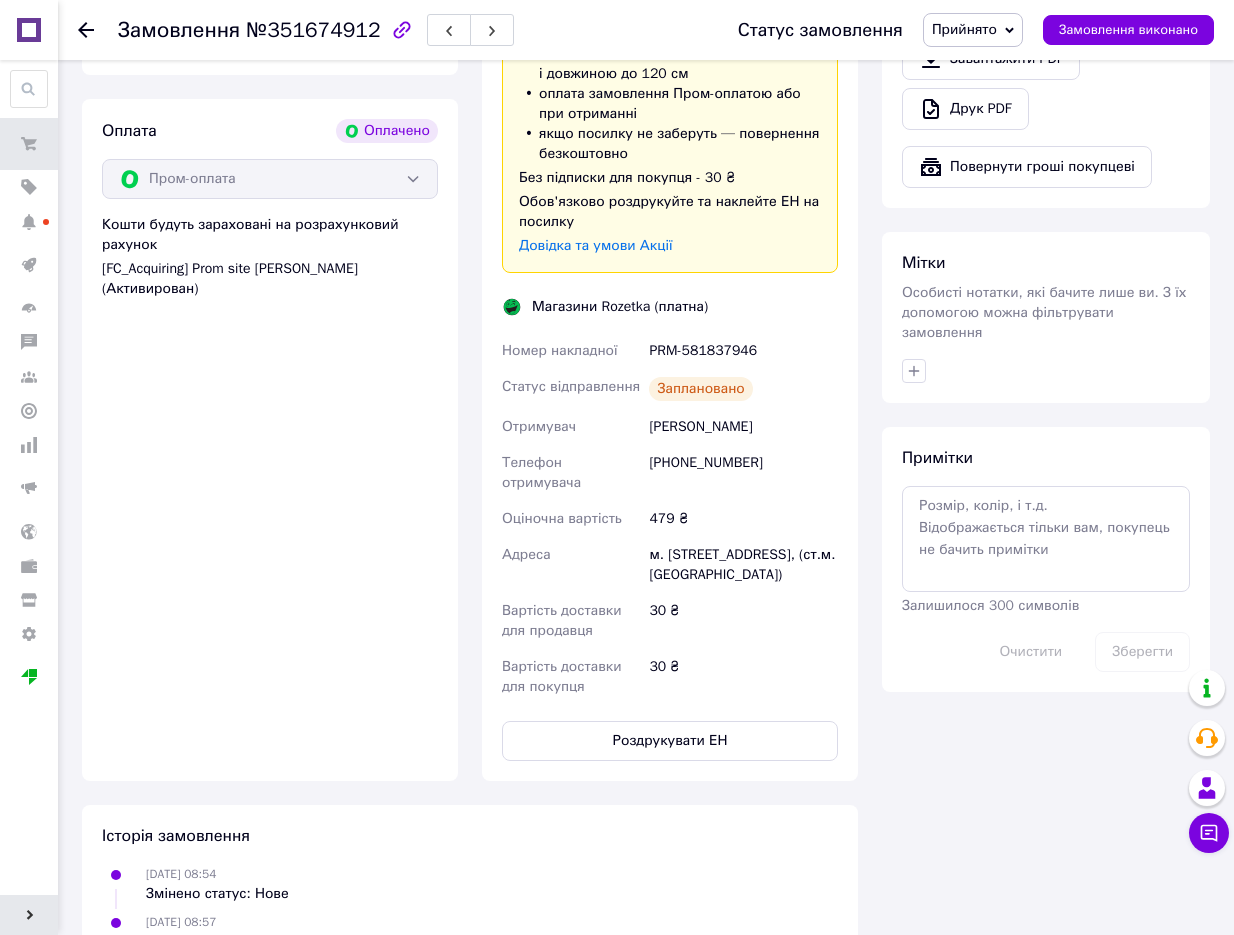 scroll, scrollTop: 377, scrollLeft: 0, axis: vertical 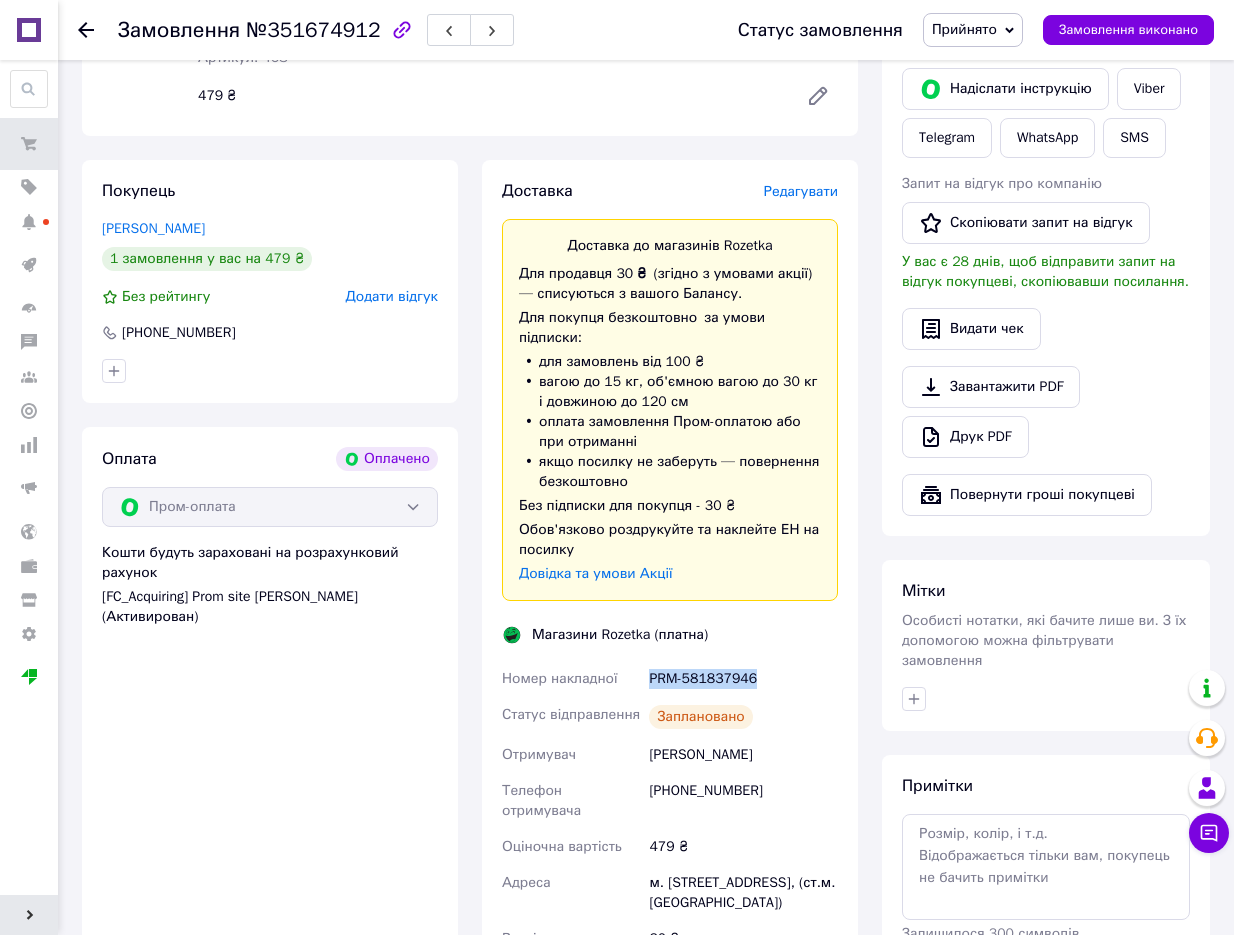 drag, startPoint x: 650, startPoint y: 676, endPoint x: 749, endPoint y: 677, distance: 99.00505 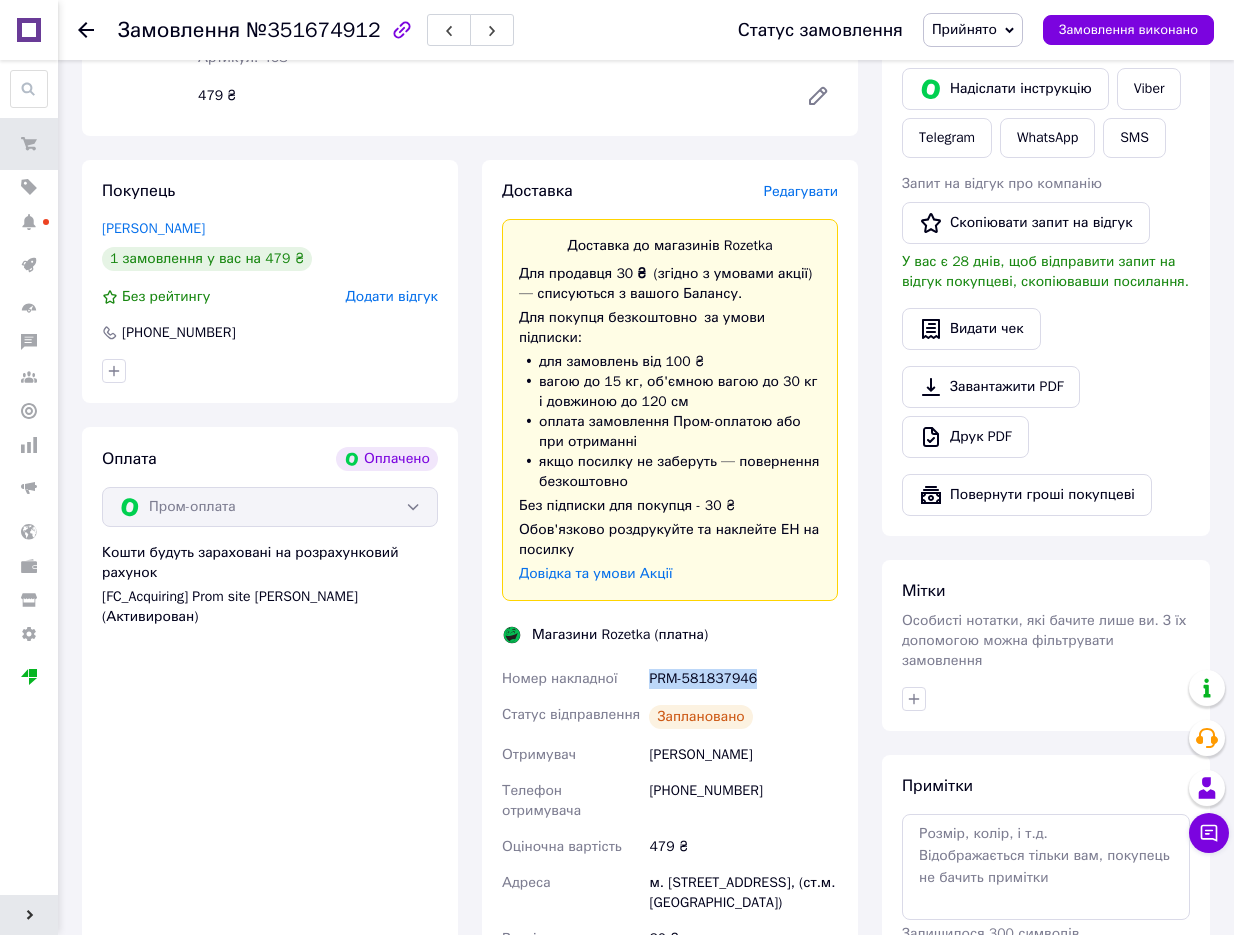 copy on "PRM-581837946" 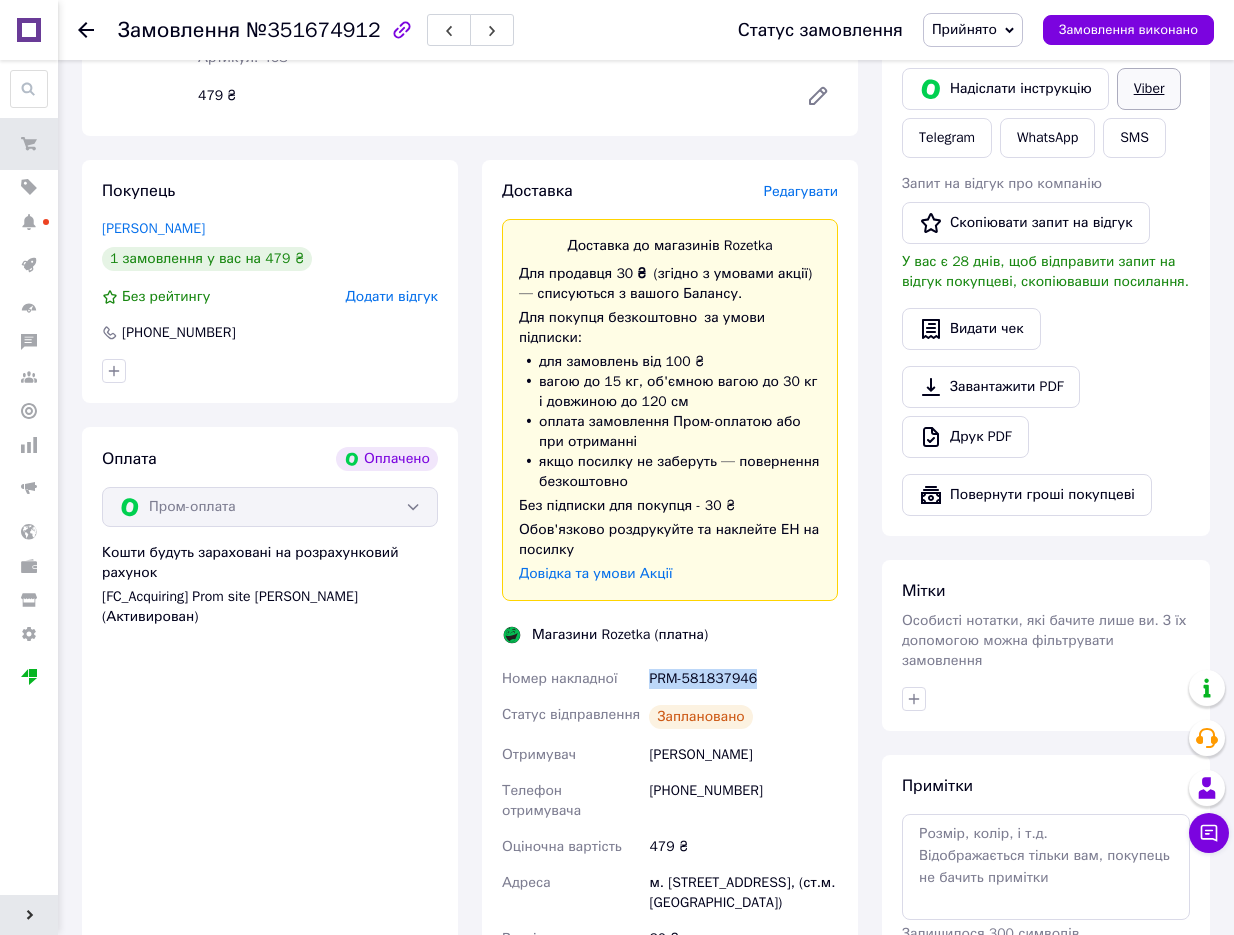 click on "Viber" at bounding box center (1149, 89) 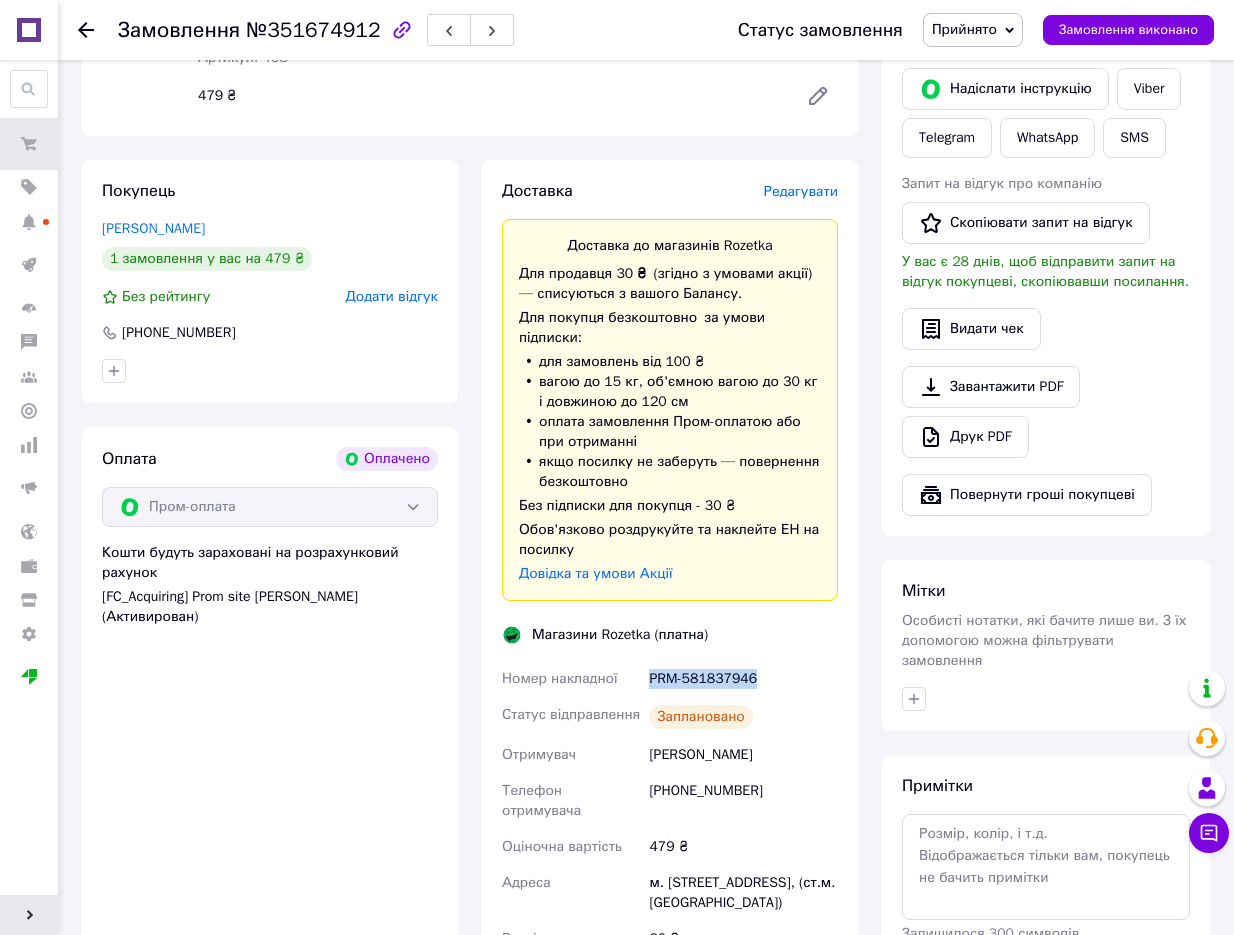 click on "Прийнято" at bounding box center [973, 30] 